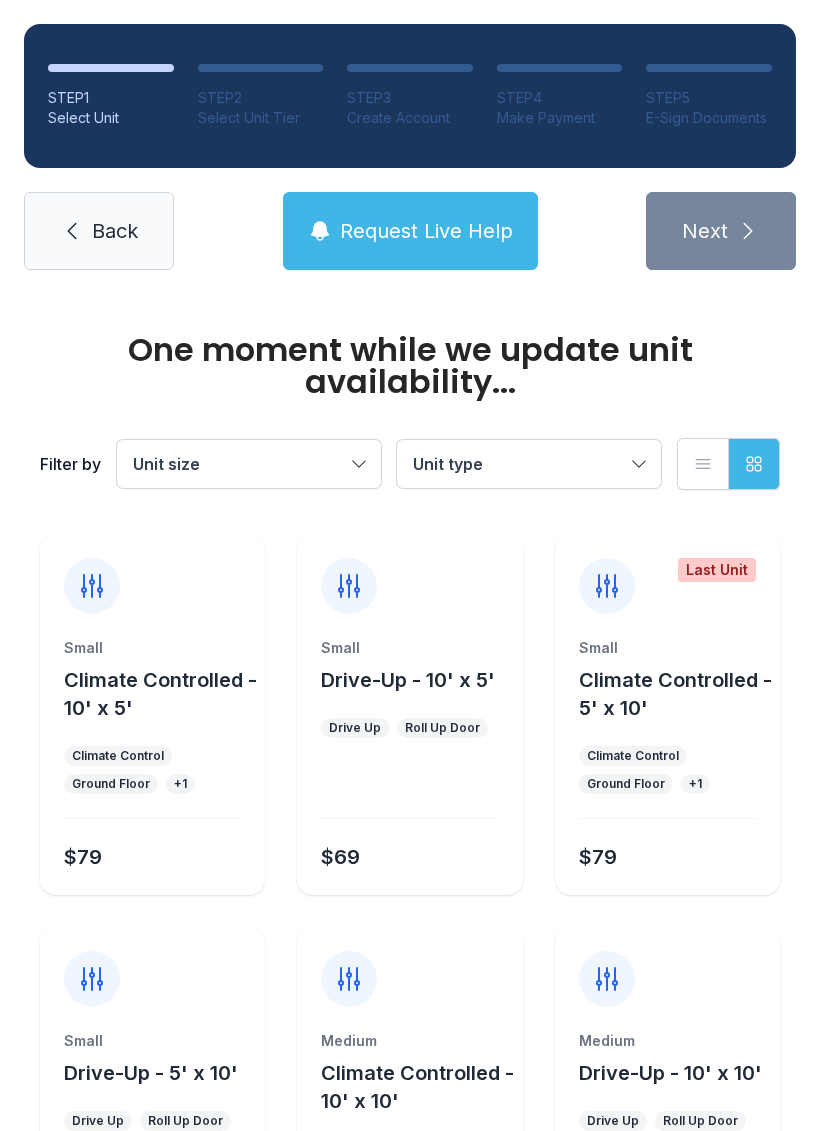 scroll, scrollTop: 0, scrollLeft: 0, axis: both 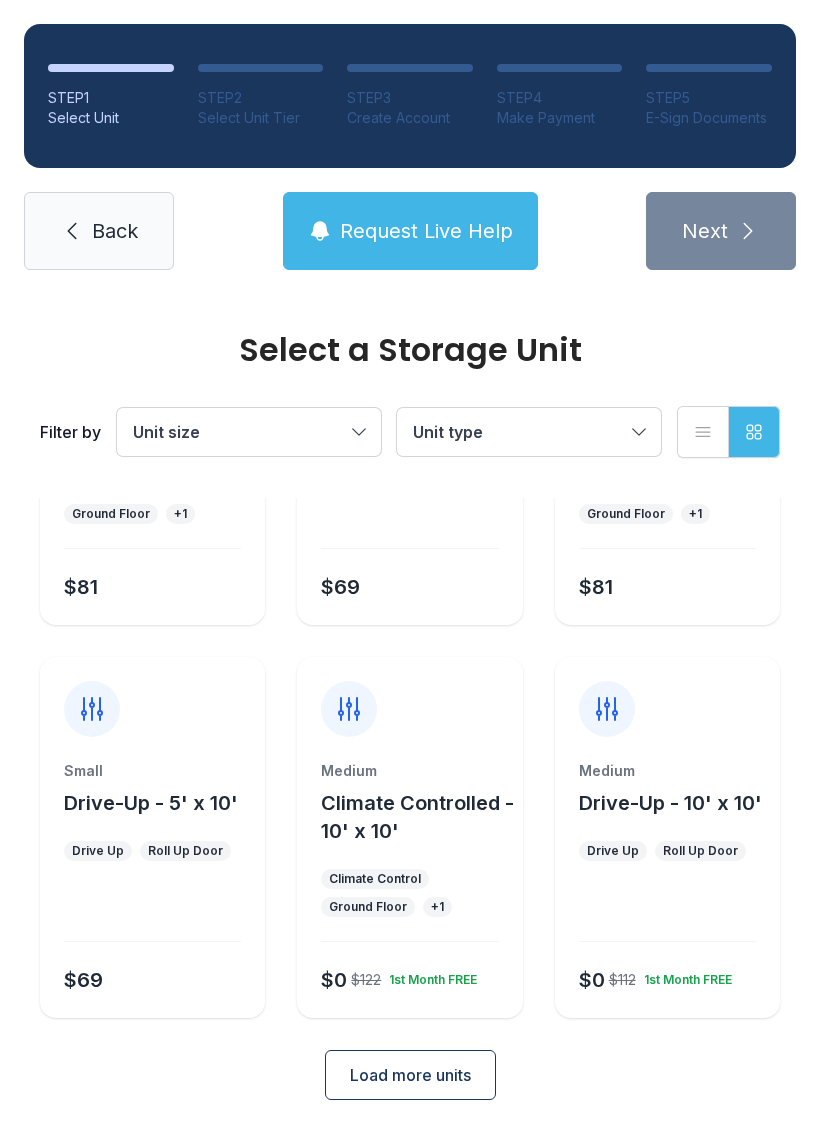 click on "Load more units" at bounding box center [410, 1075] 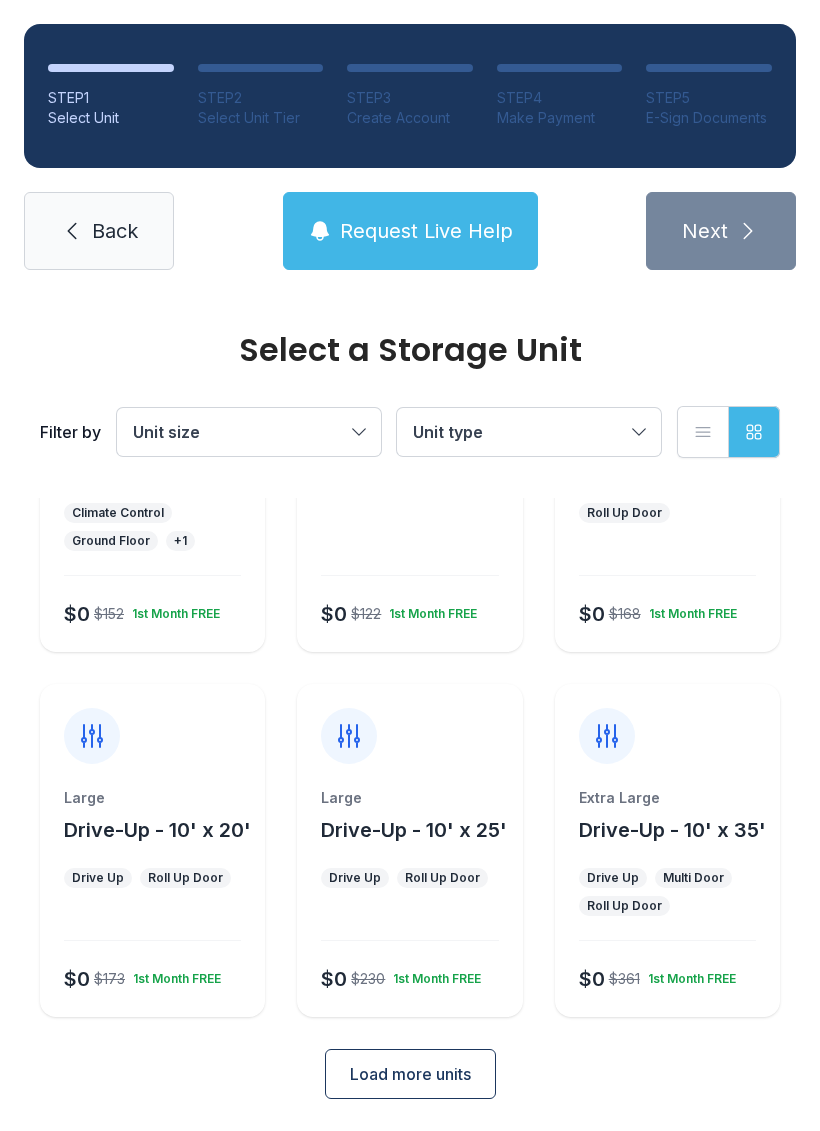 scroll, scrollTop: 996, scrollLeft: 0, axis: vertical 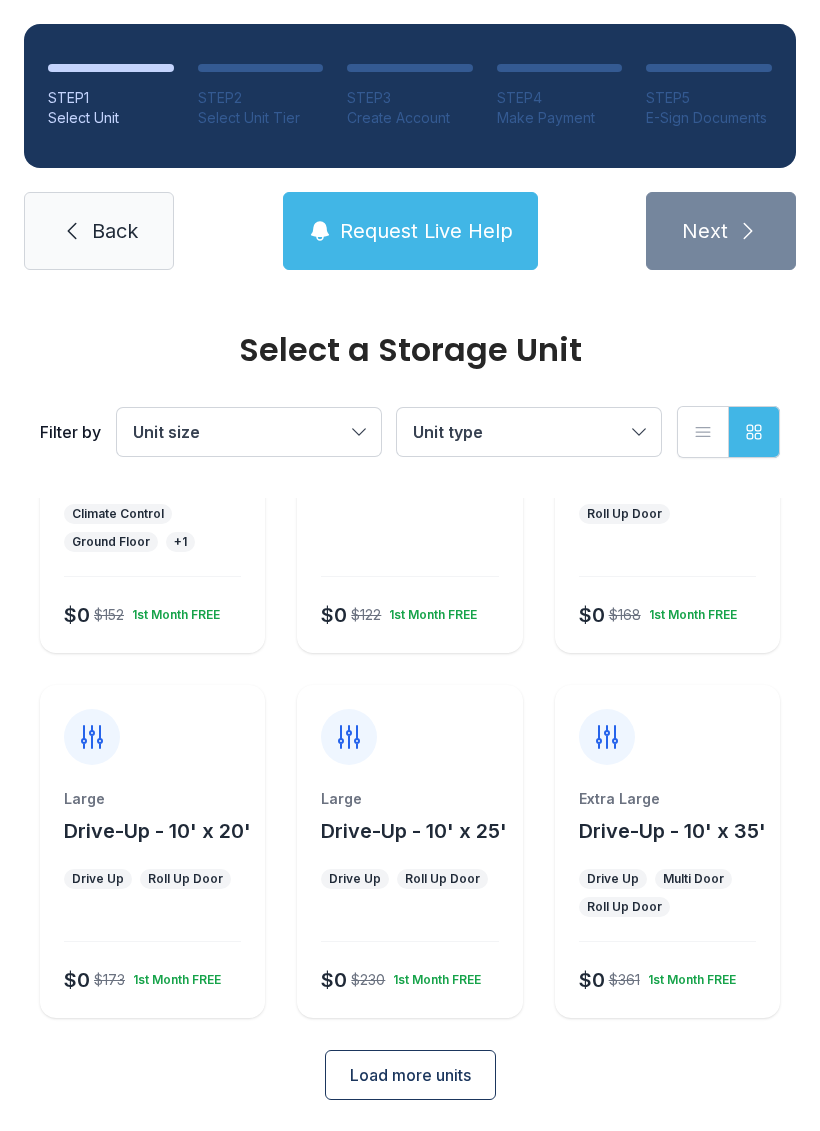 click on "Large Drive-Up - 10' x 25'" at bounding box center (409, 817) 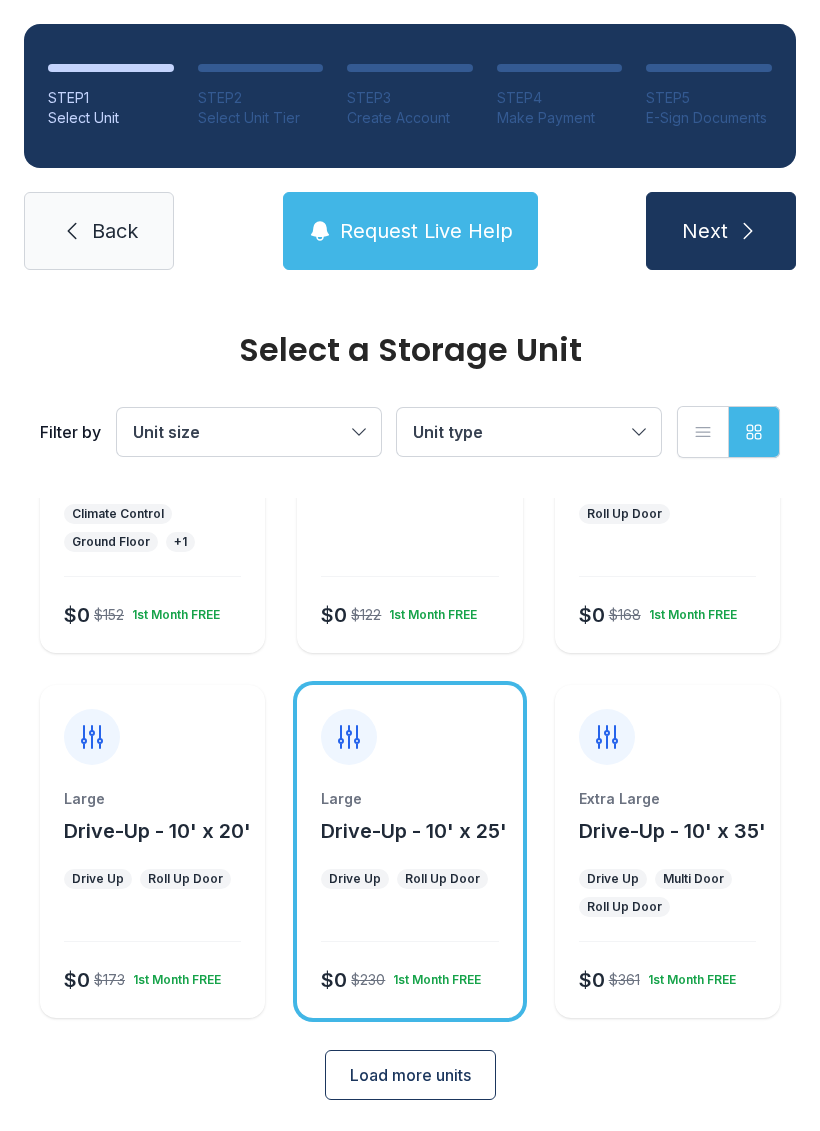 click on "Next" at bounding box center [721, 231] 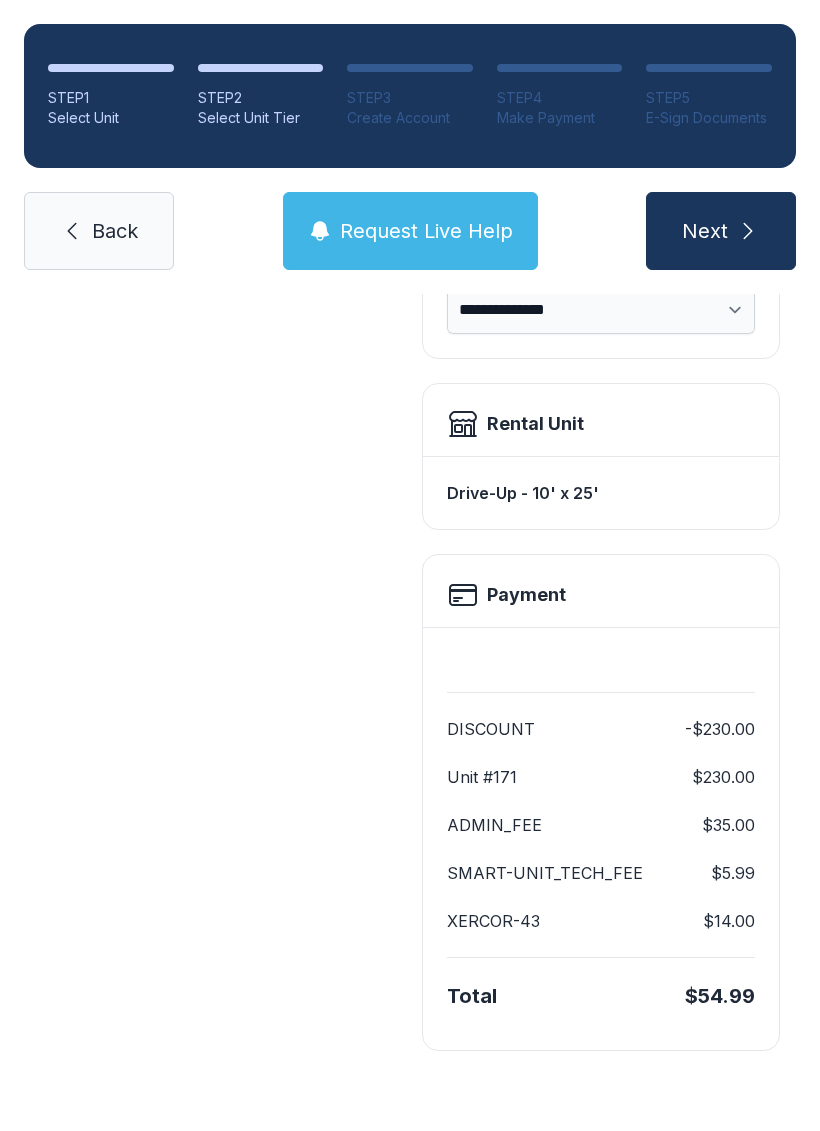scroll, scrollTop: 0, scrollLeft: 0, axis: both 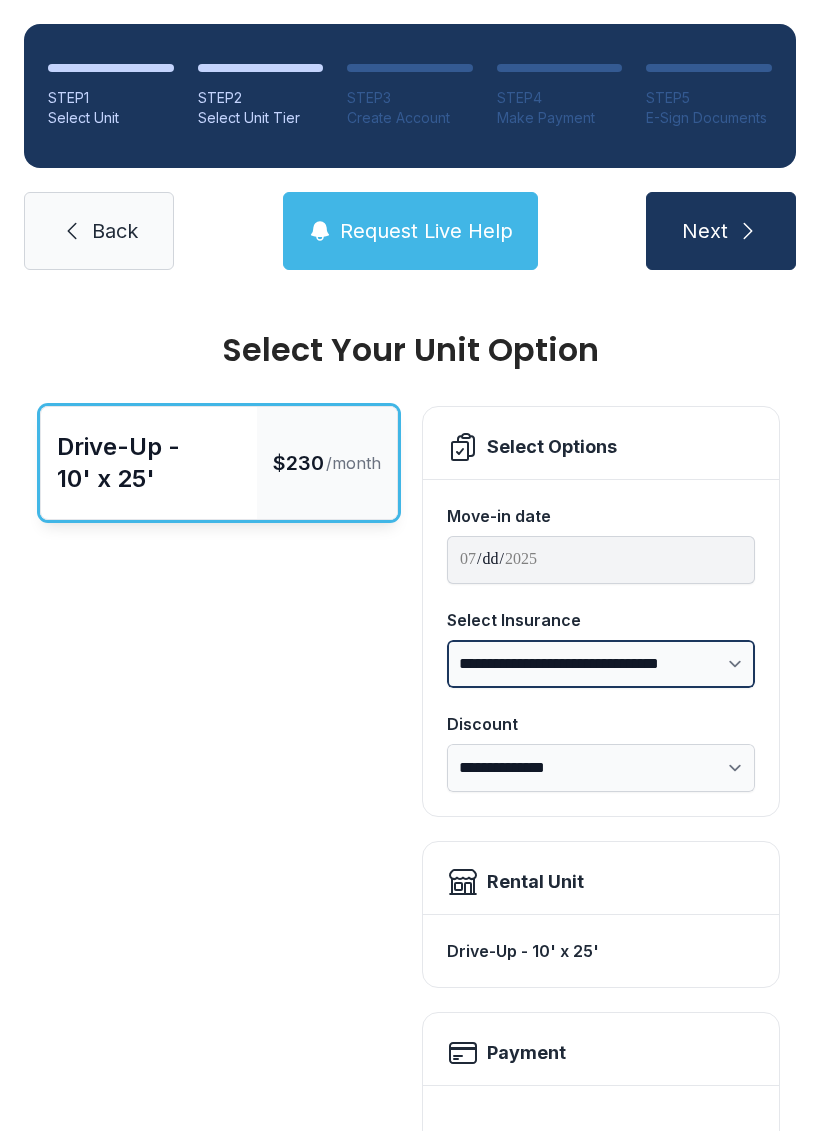 click on "**********" at bounding box center (601, 664) 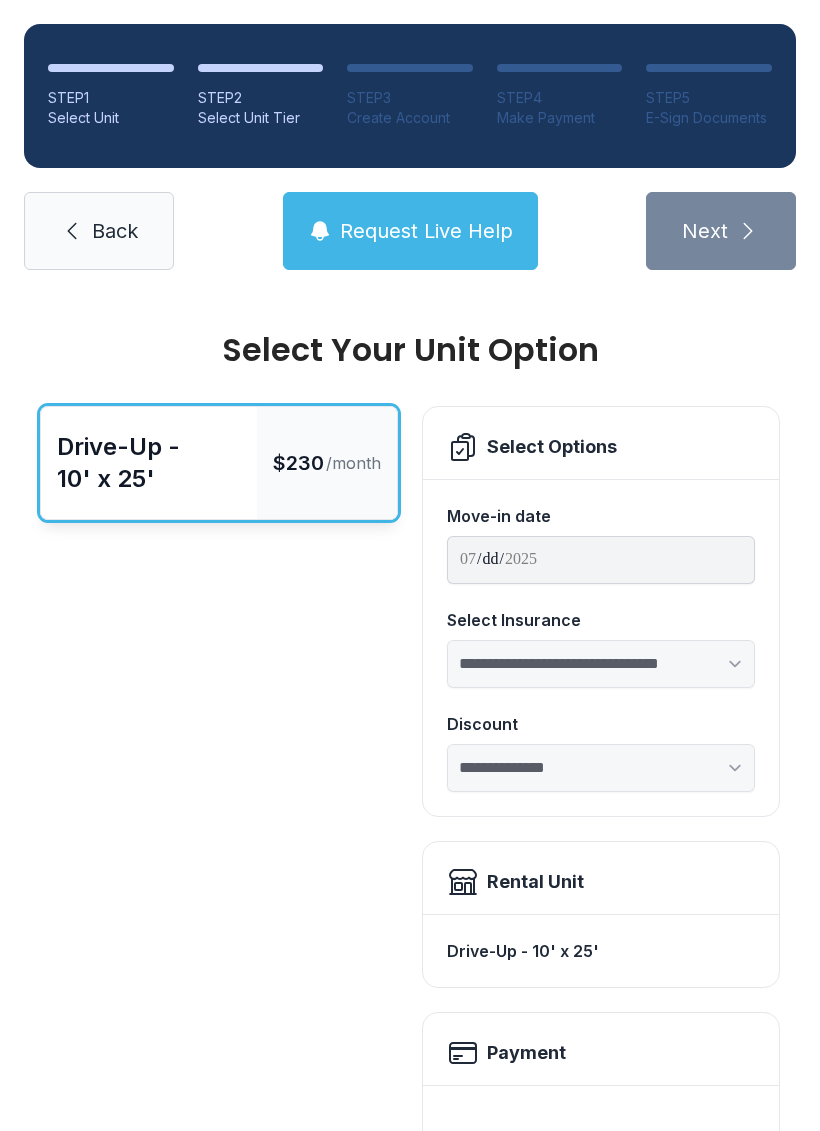 select on "****" 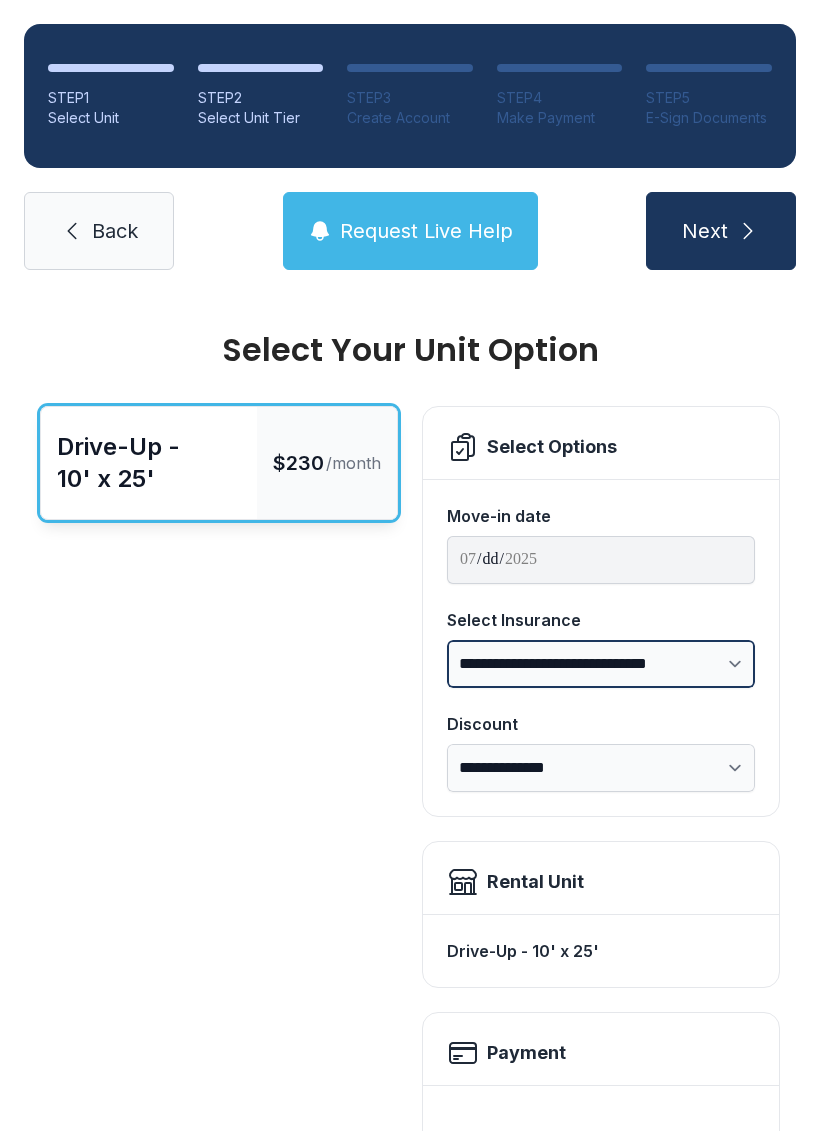 click on "**********" at bounding box center (601, 664) 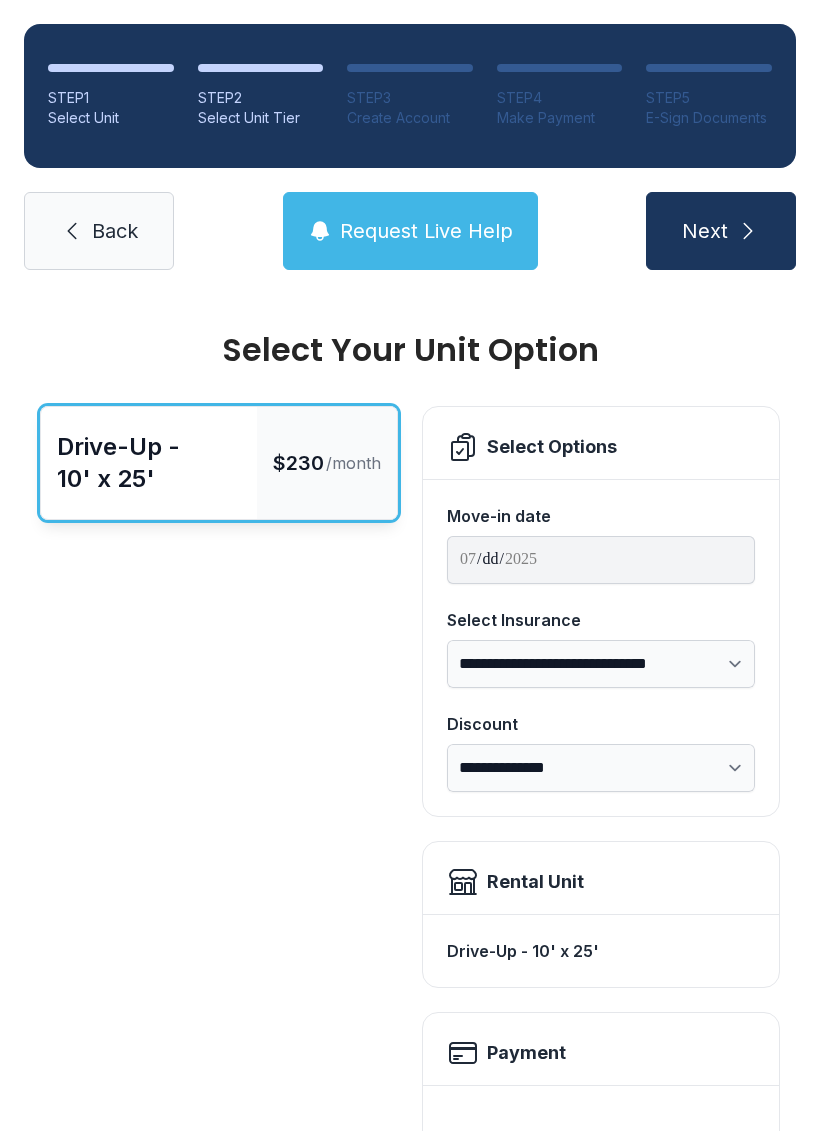 click 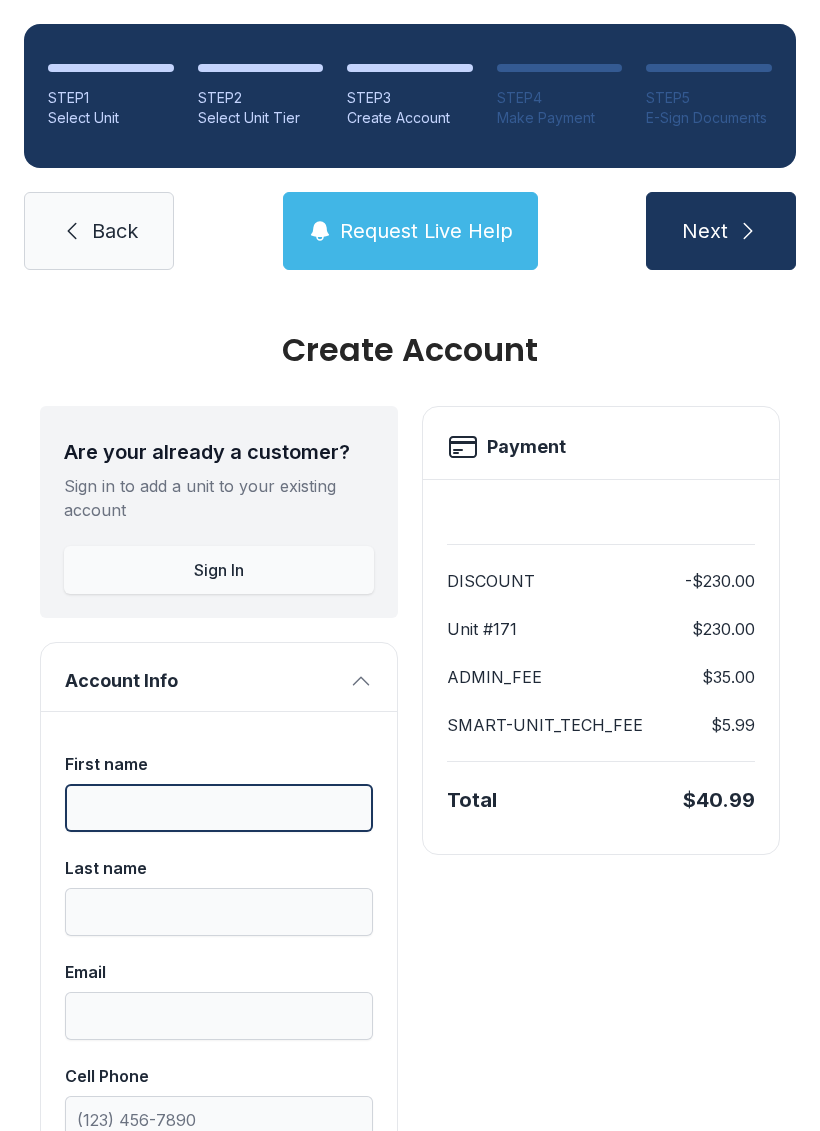 click on "First name" at bounding box center (219, 808) 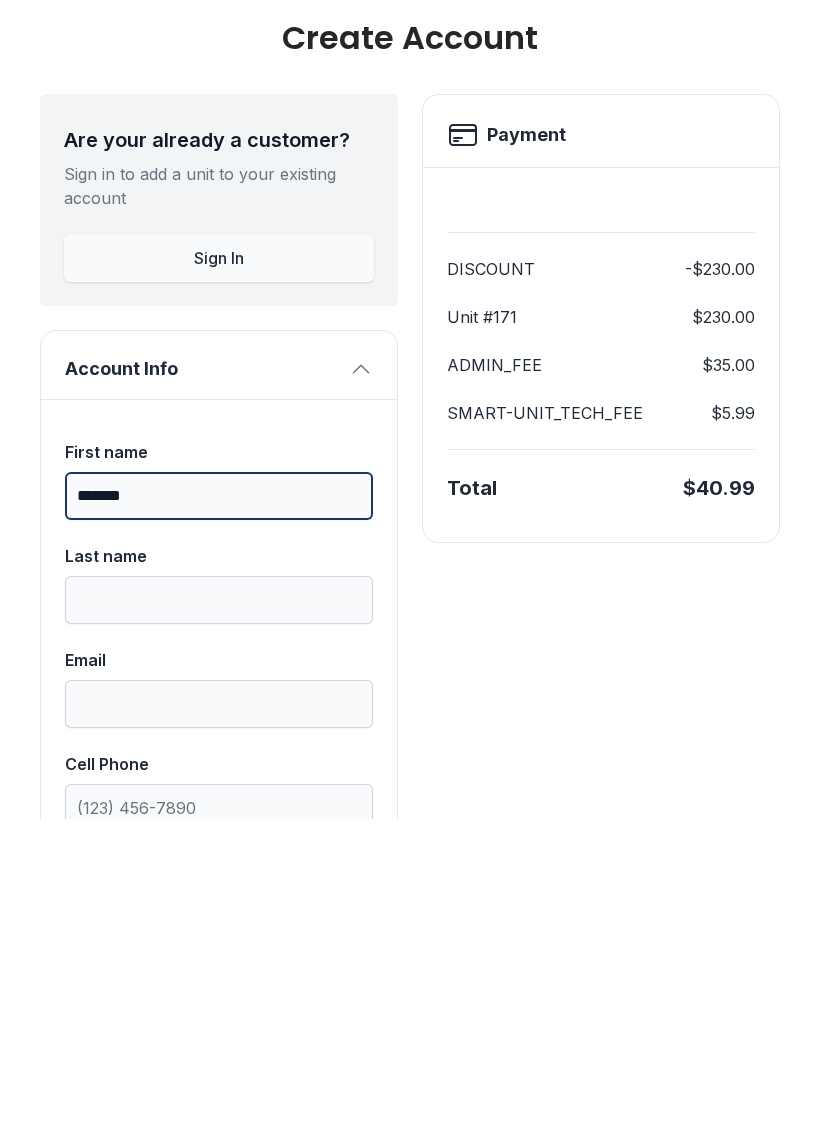 type on "*******" 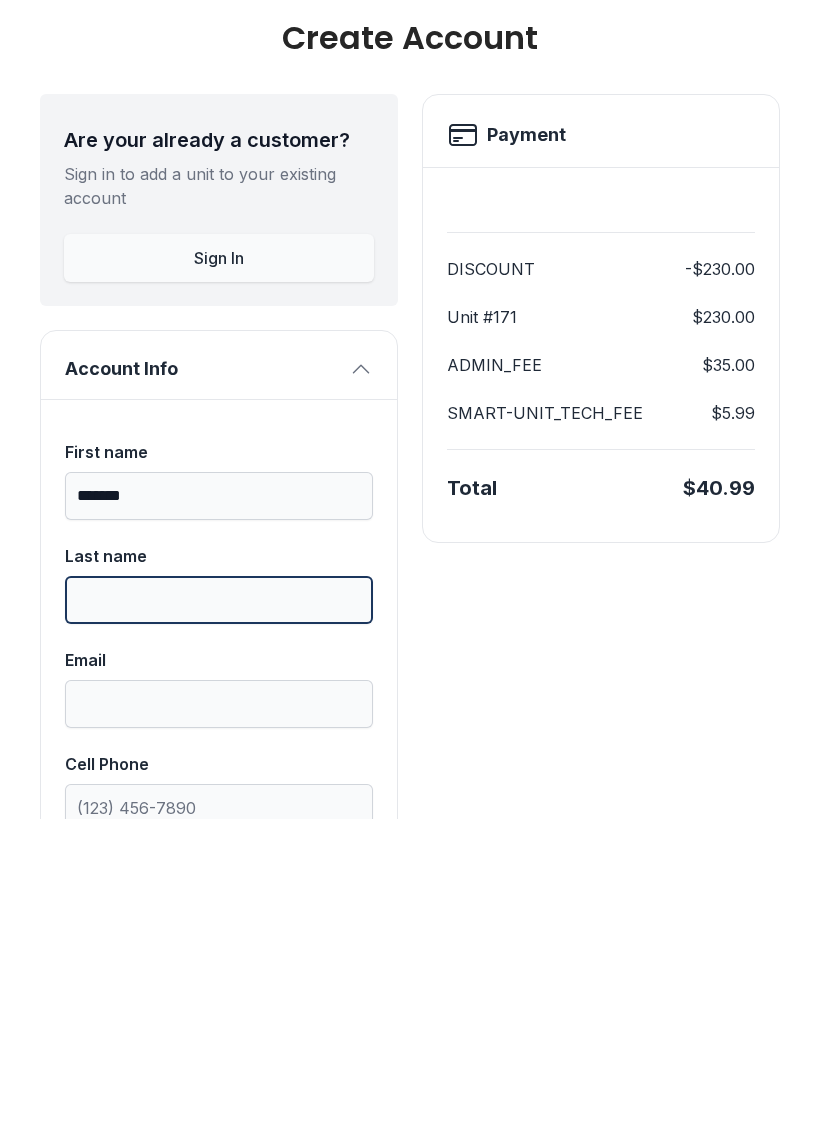click on "Last name" at bounding box center (219, 912) 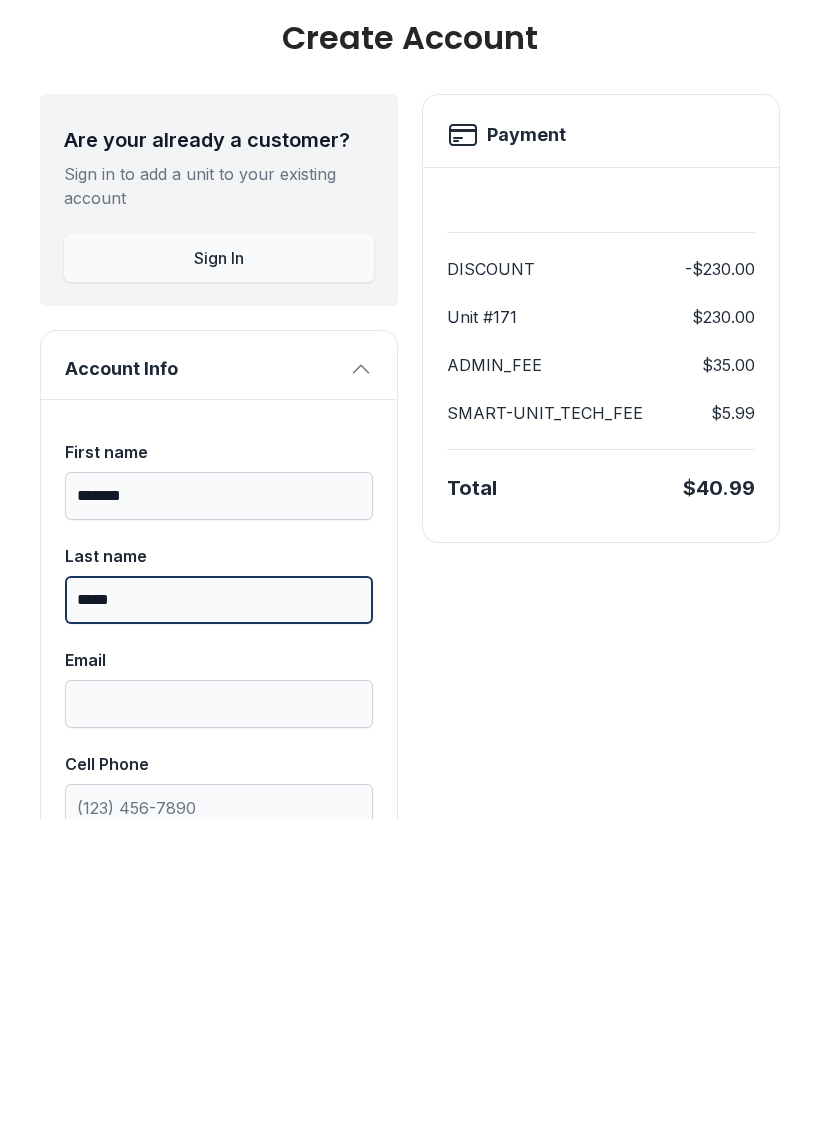 type on "*****" 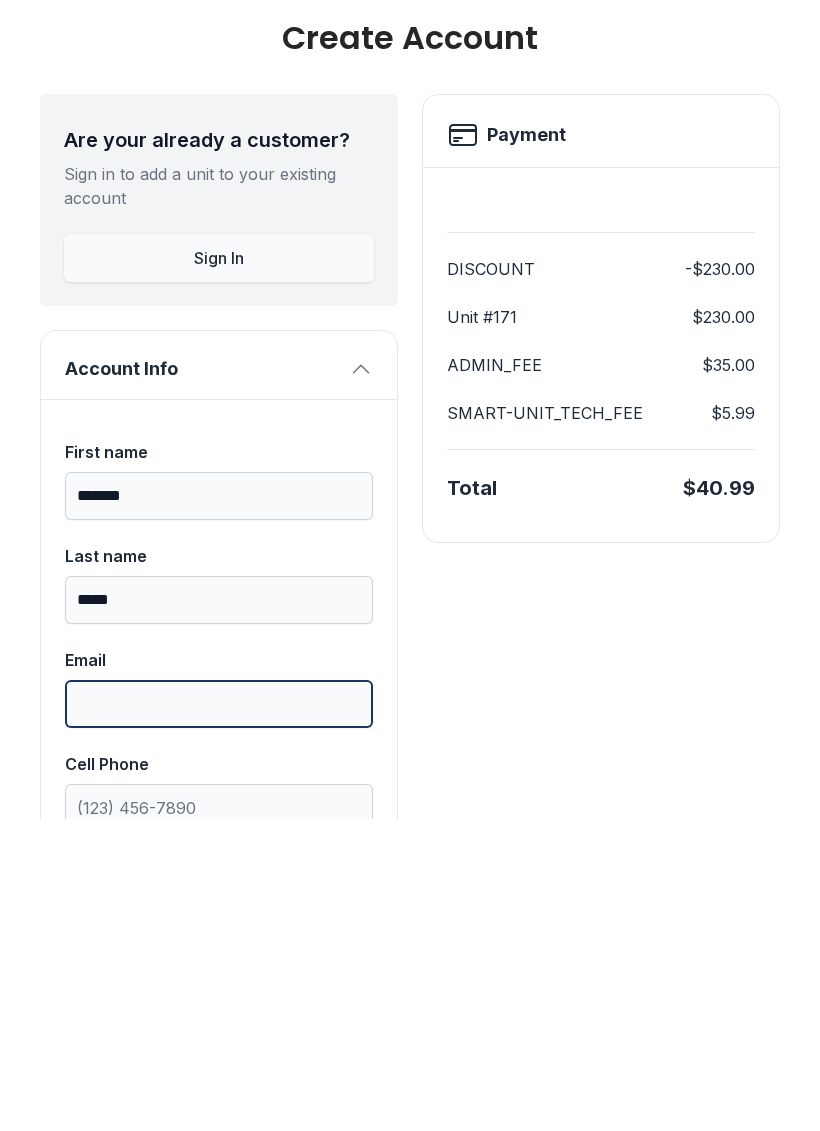 click on "Email" at bounding box center [219, 1016] 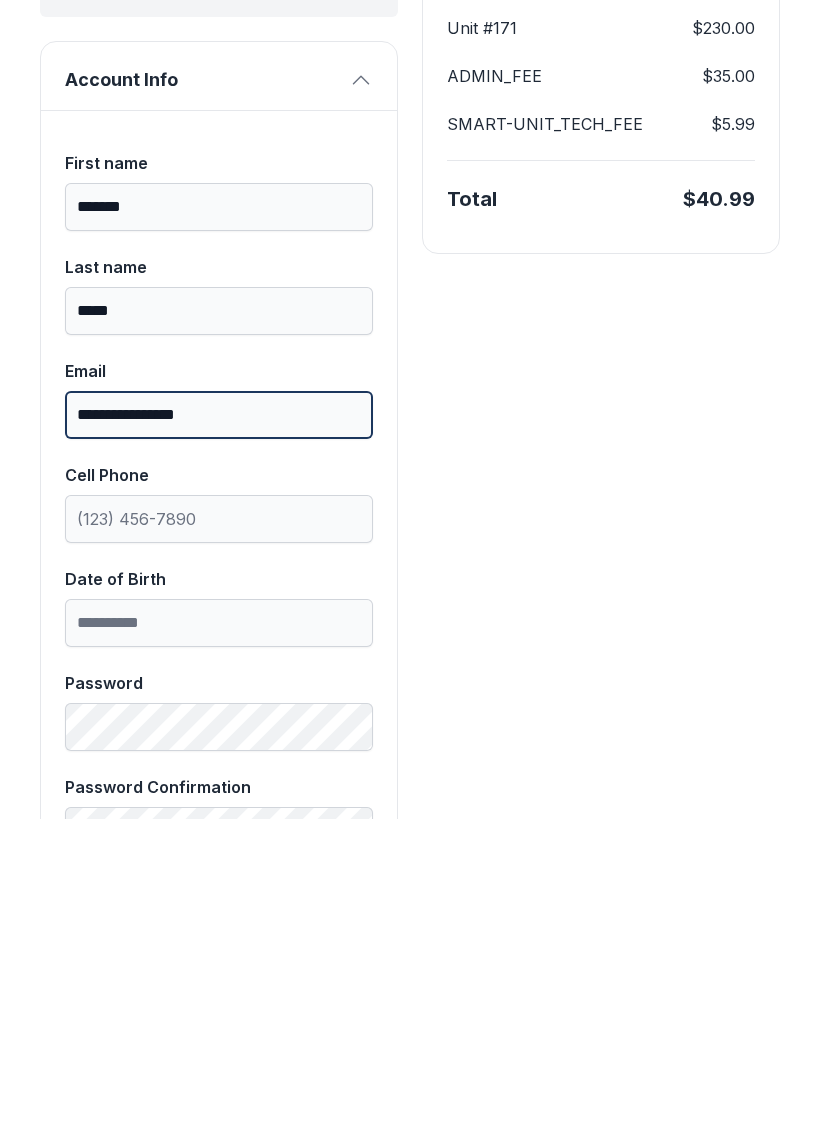 scroll, scrollTop: 294, scrollLeft: 0, axis: vertical 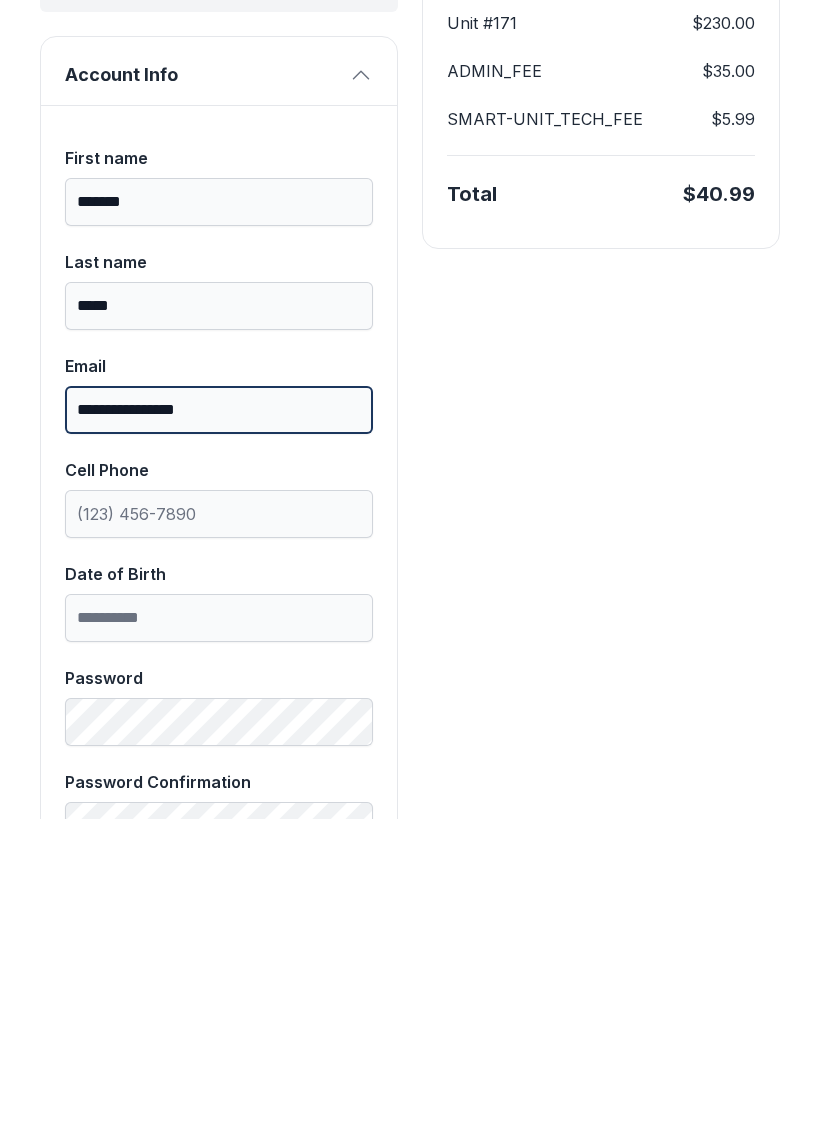 type on "**********" 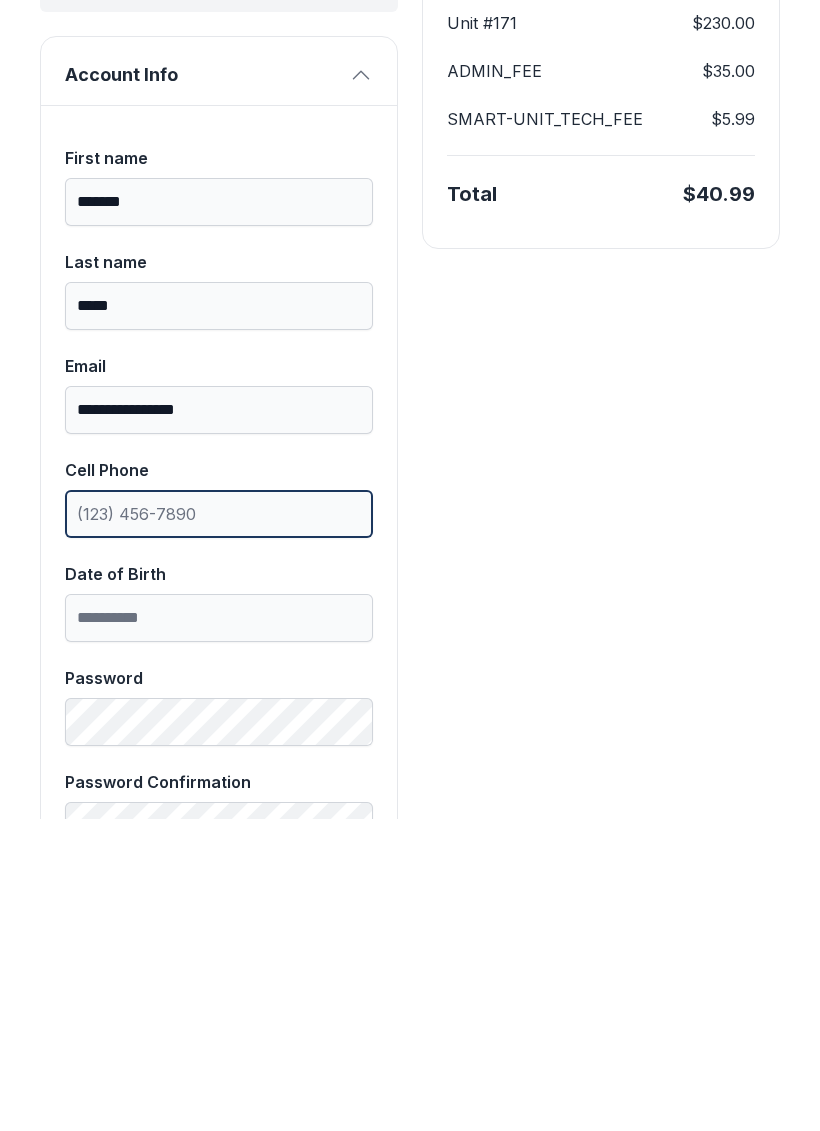 click on "Cell Phone" at bounding box center (219, 826) 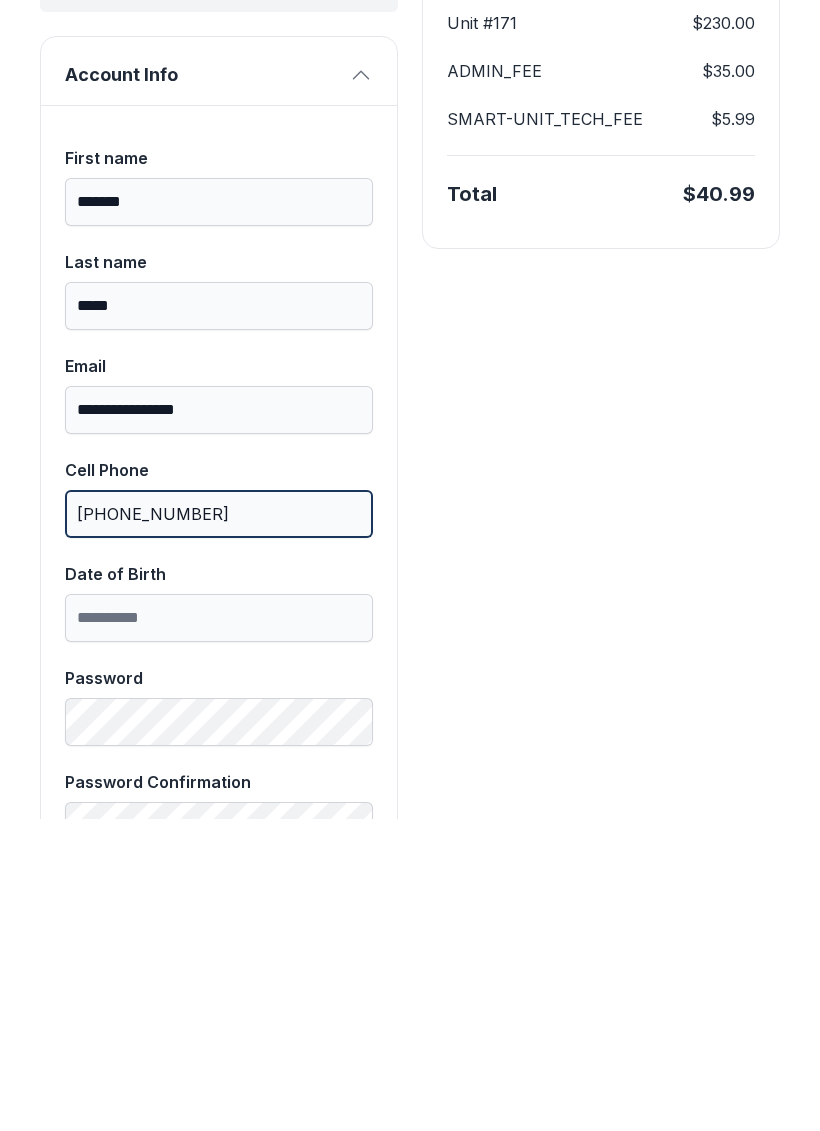 type on "[PHONE_NUMBER]" 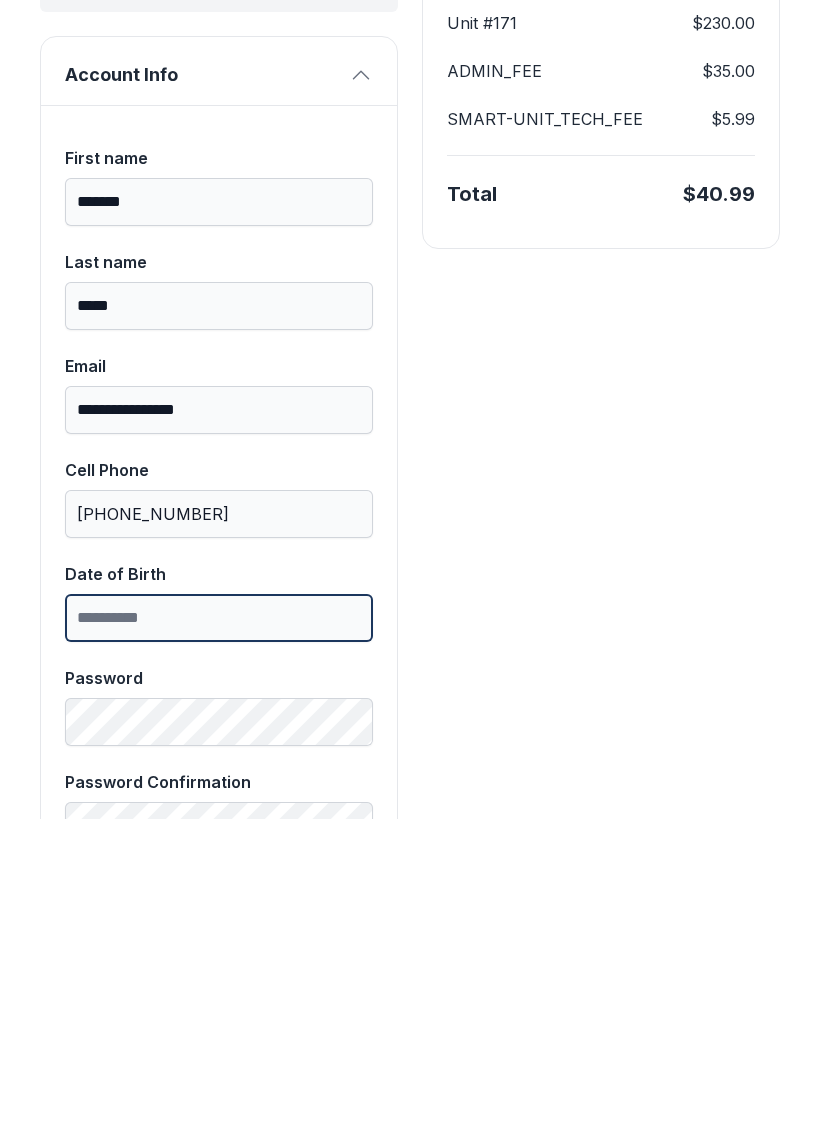 click on "Date of Birth" at bounding box center [219, 930] 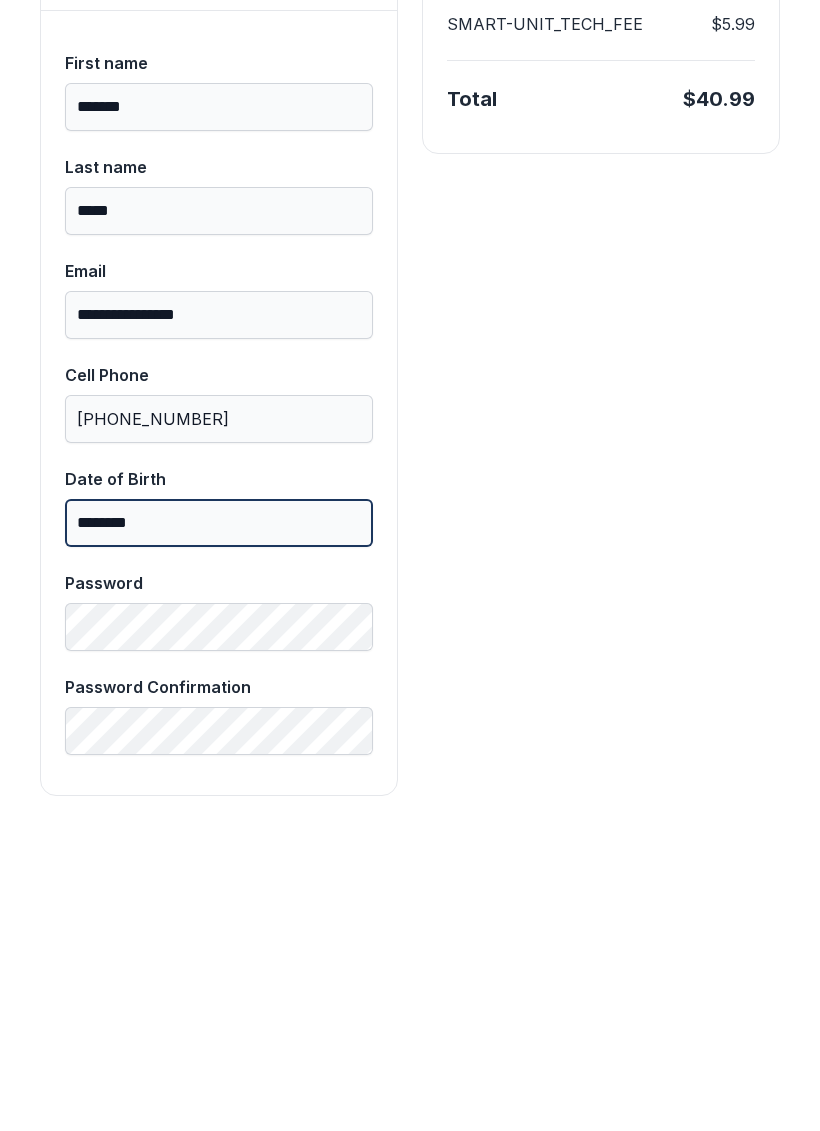 scroll, scrollTop: 390, scrollLeft: 0, axis: vertical 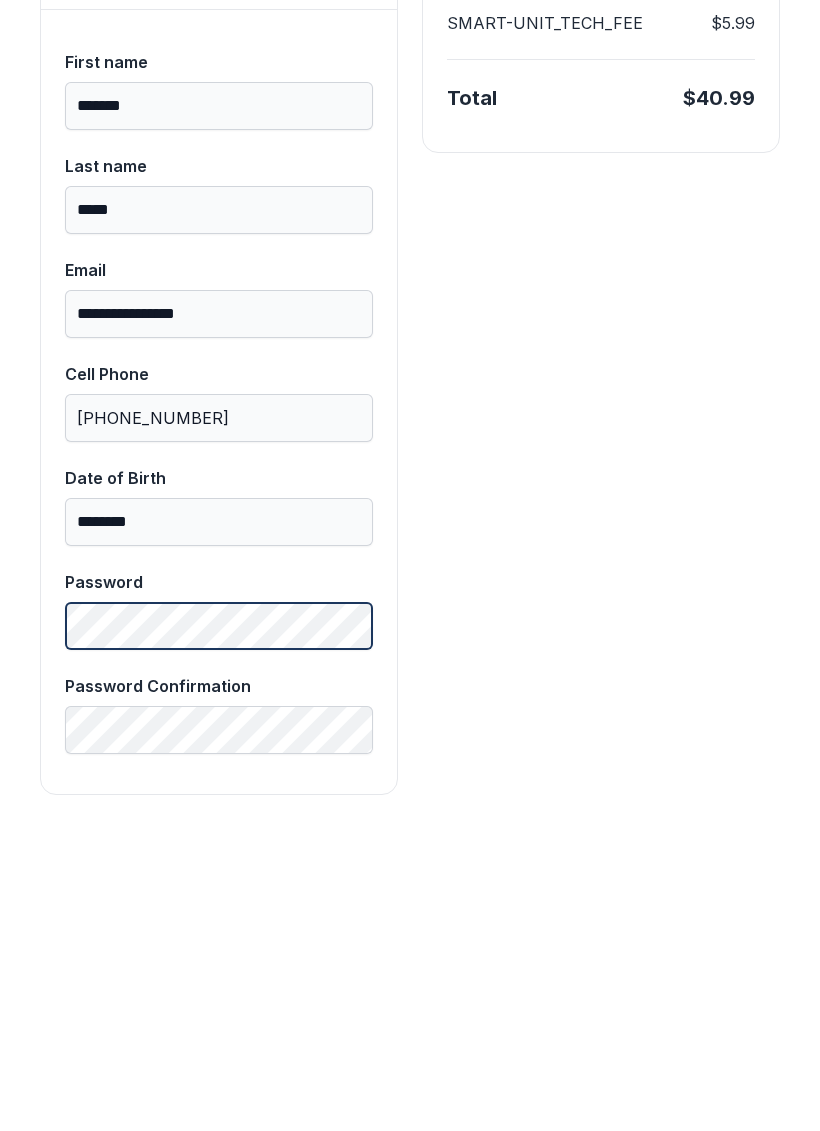 click on "Password" at bounding box center (219, 922) 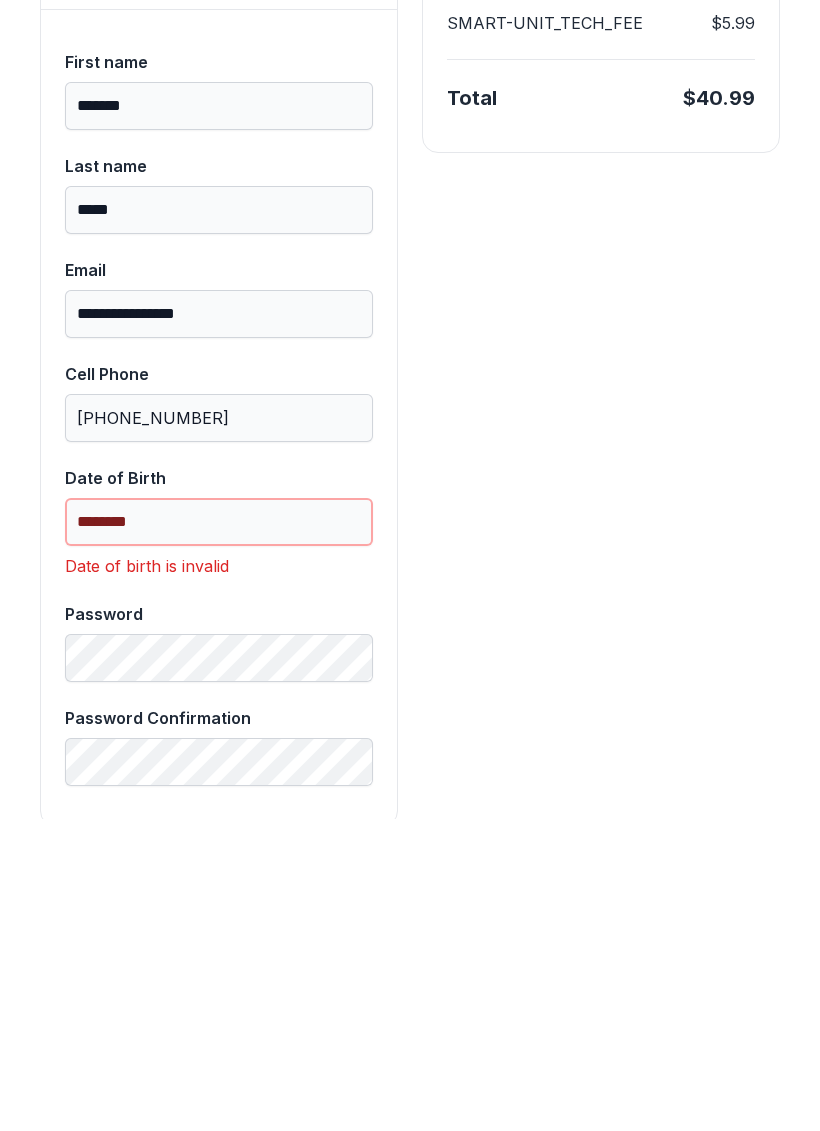click on "********" at bounding box center (219, 834) 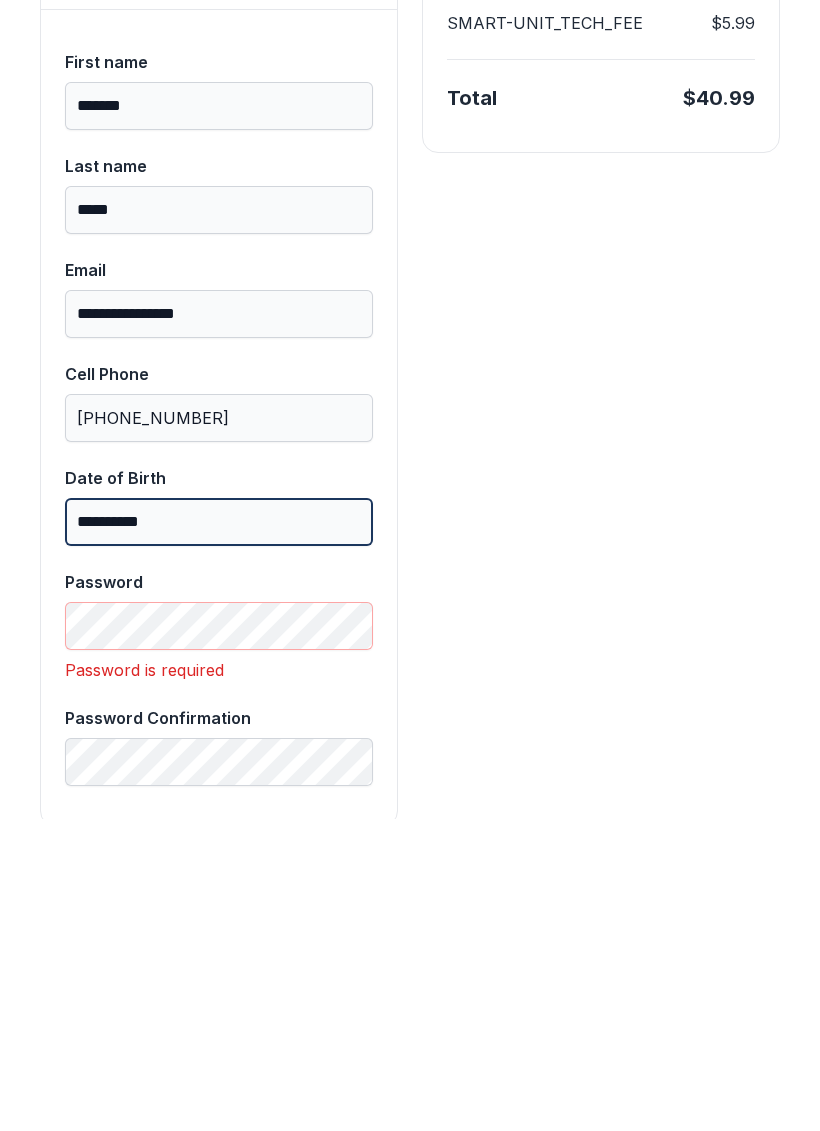 type on "**********" 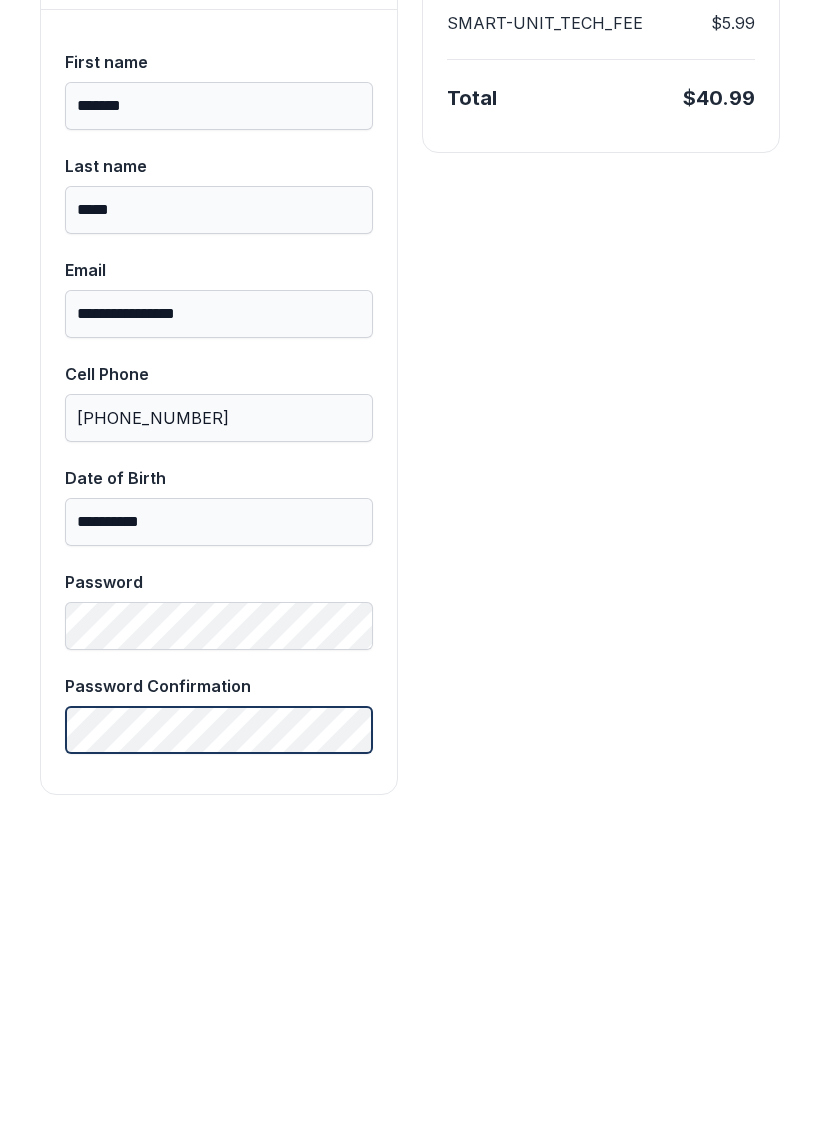 click on "Next" at bounding box center [721, 231] 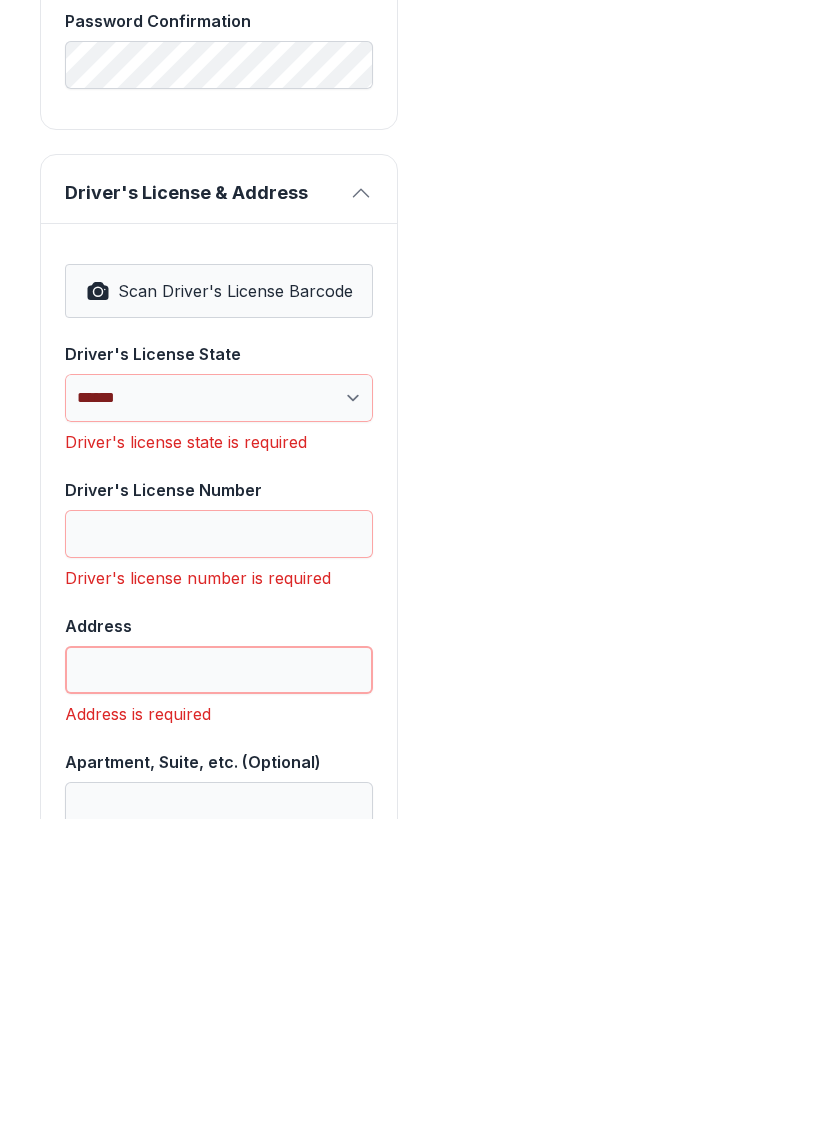 scroll, scrollTop: 1060, scrollLeft: 0, axis: vertical 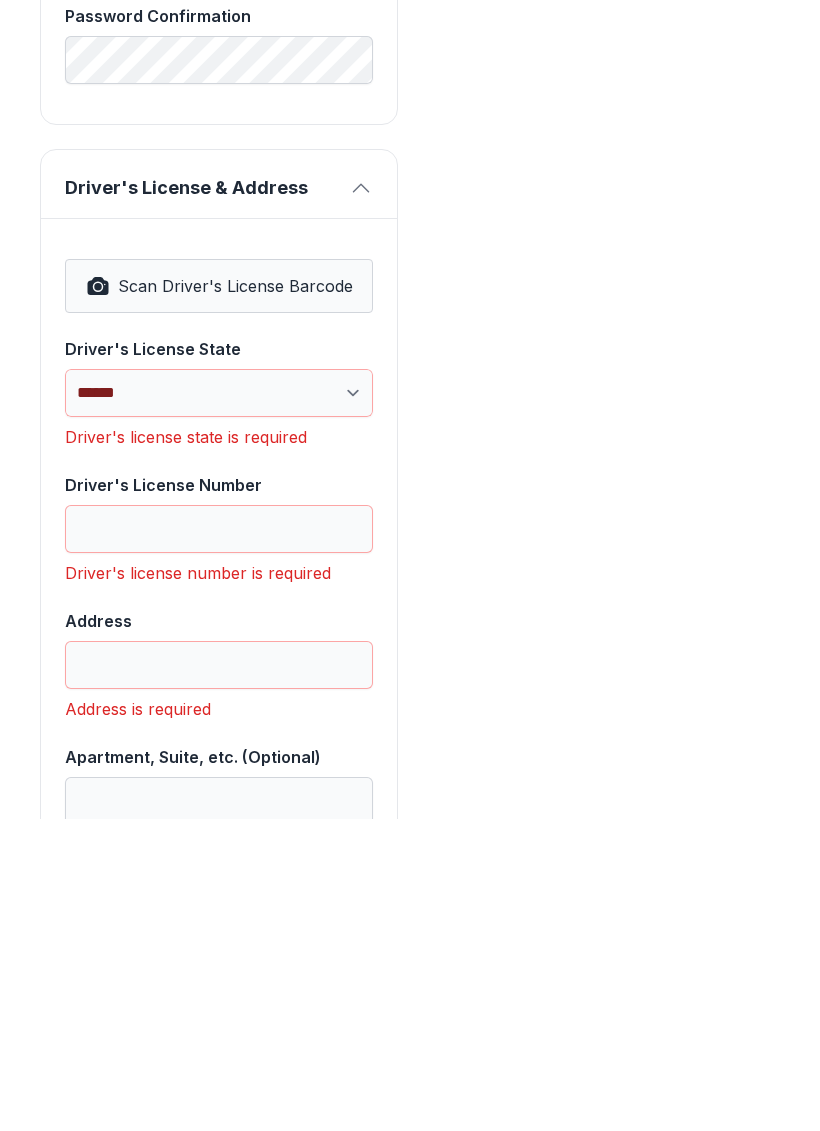 click on "Scan Driver's License Barcode" at bounding box center [235, 598] 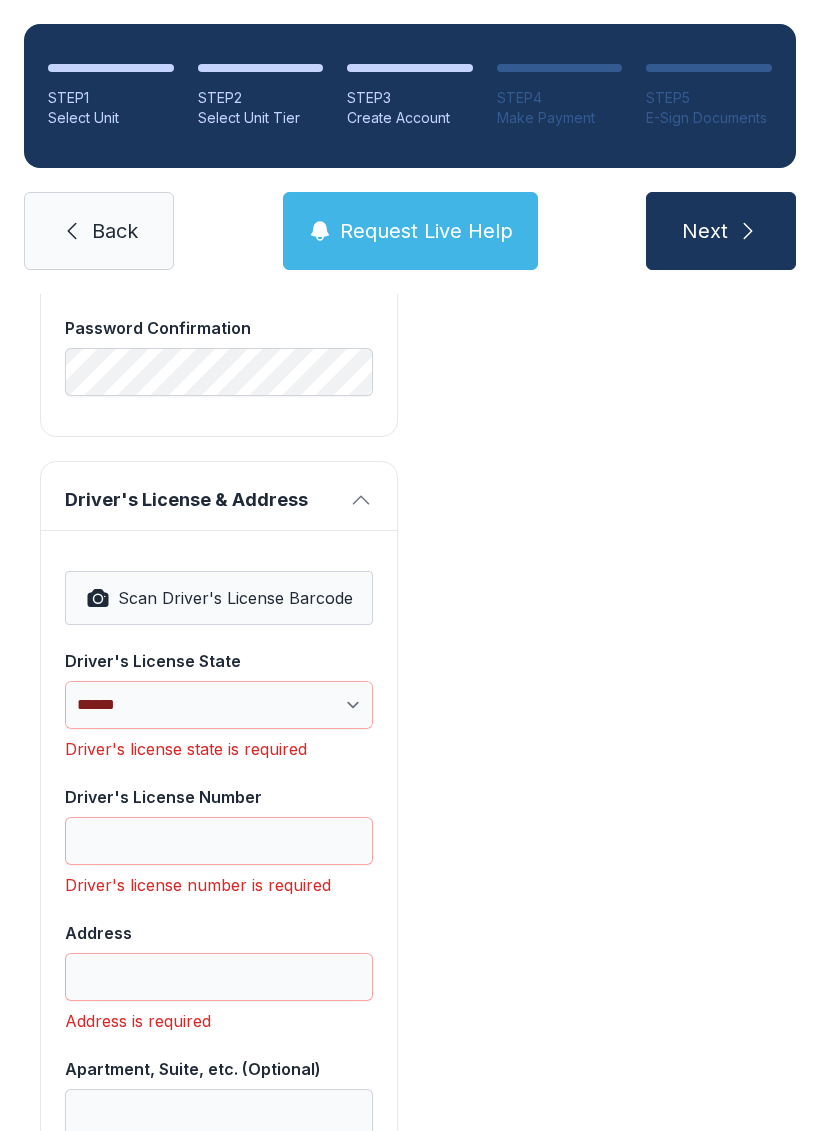 select on "**" 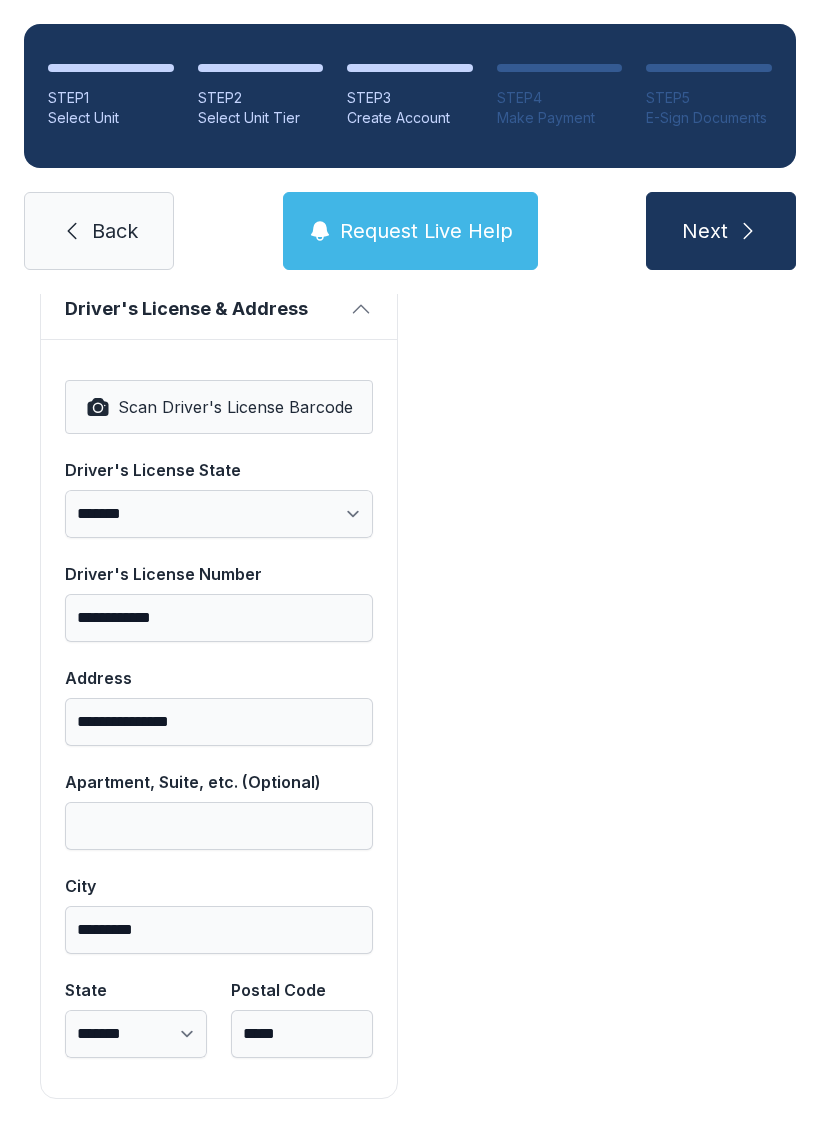 scroll, scrollTop: 1250, scrollLeft: 0, axis: vertical 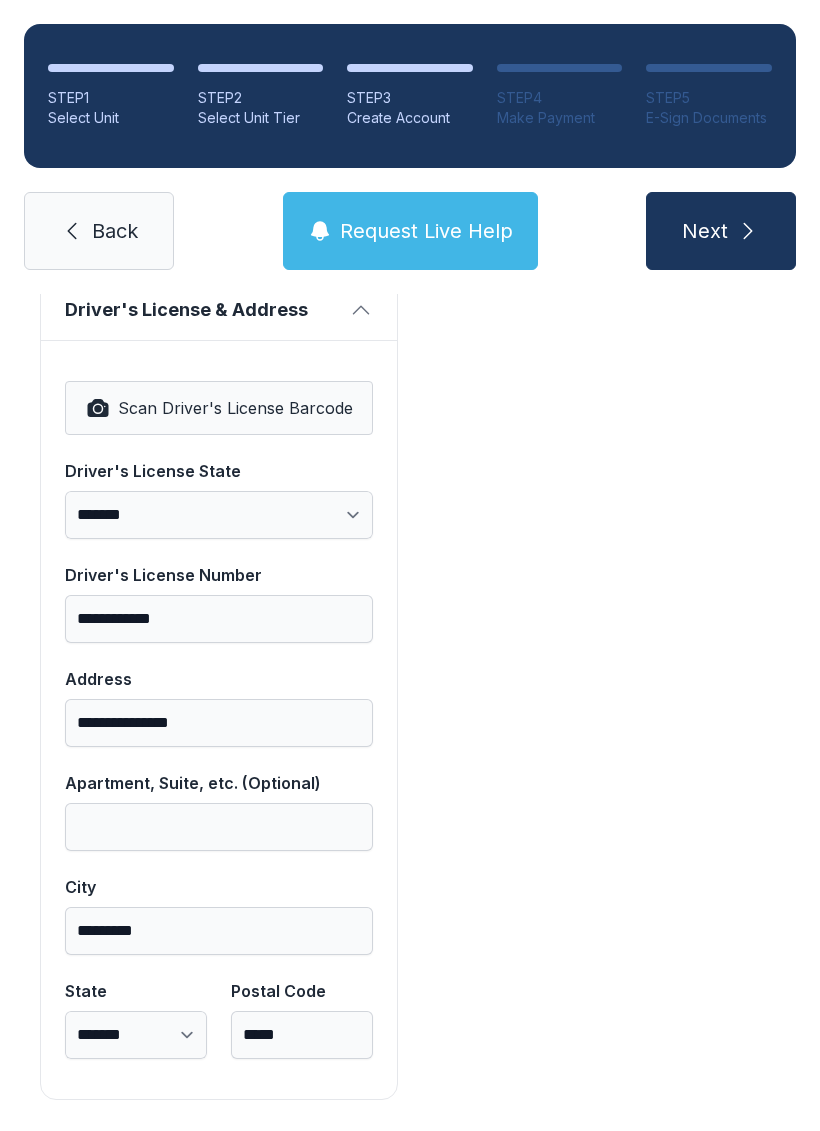 click 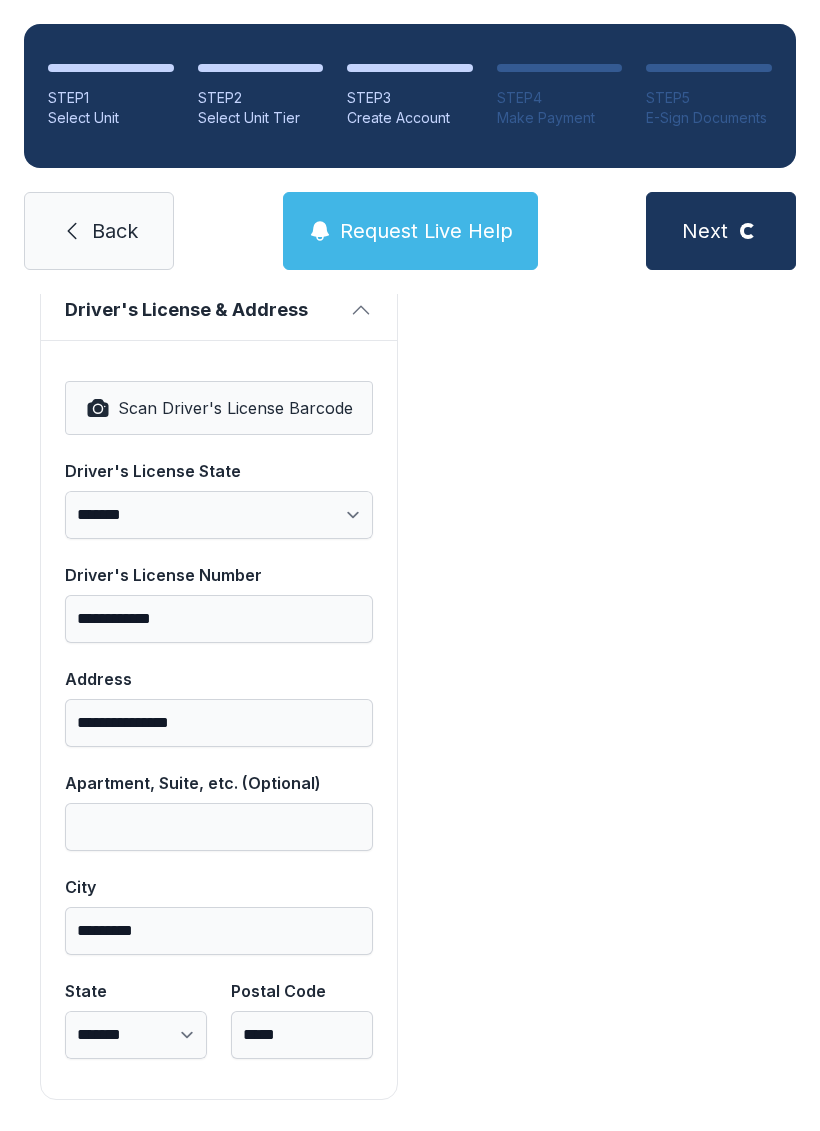 scroll, scrollTop: 0, scrollLeft: 0, axis: both 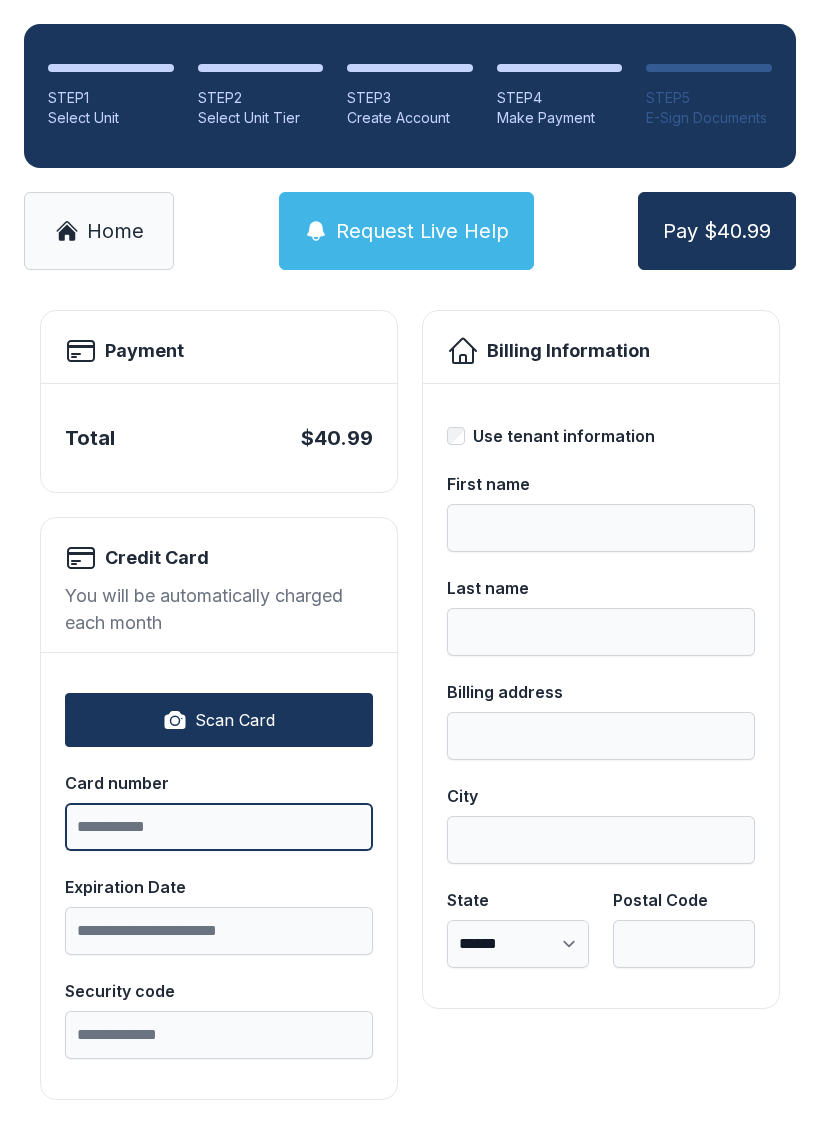 click on "Card number" at bounding box center [219, 827] 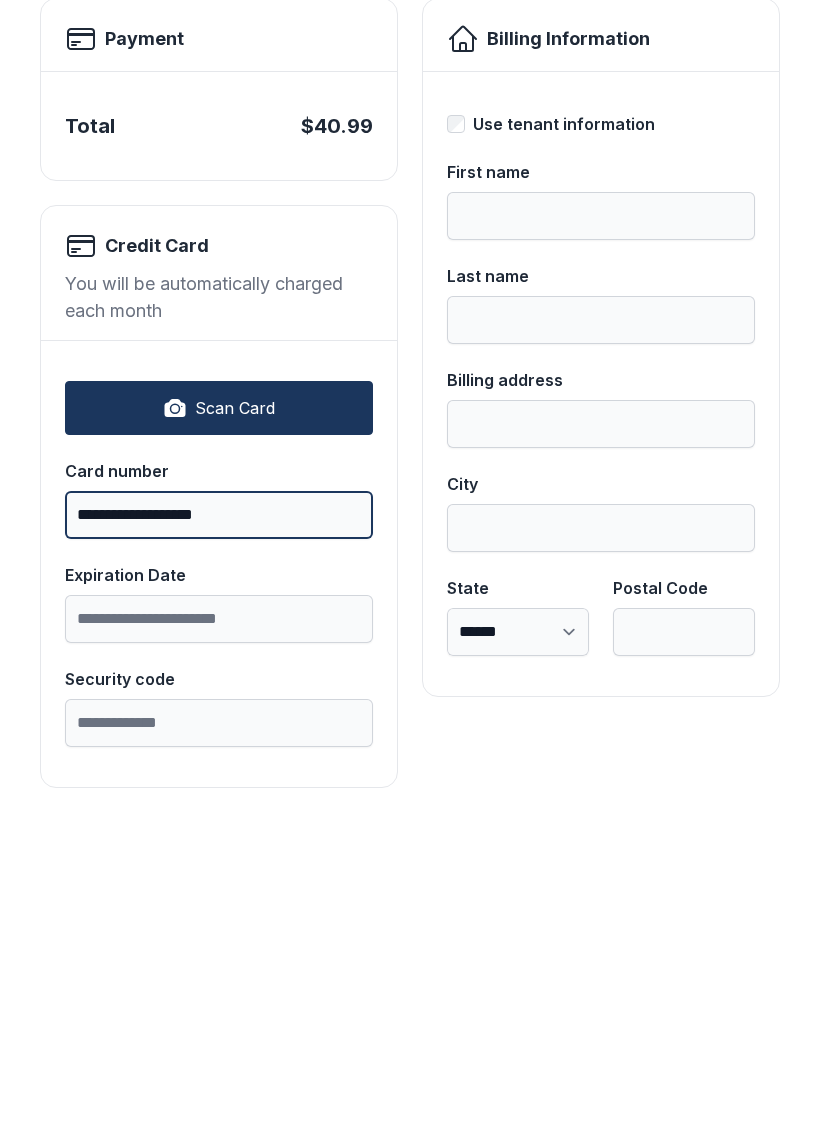 type on "**********" 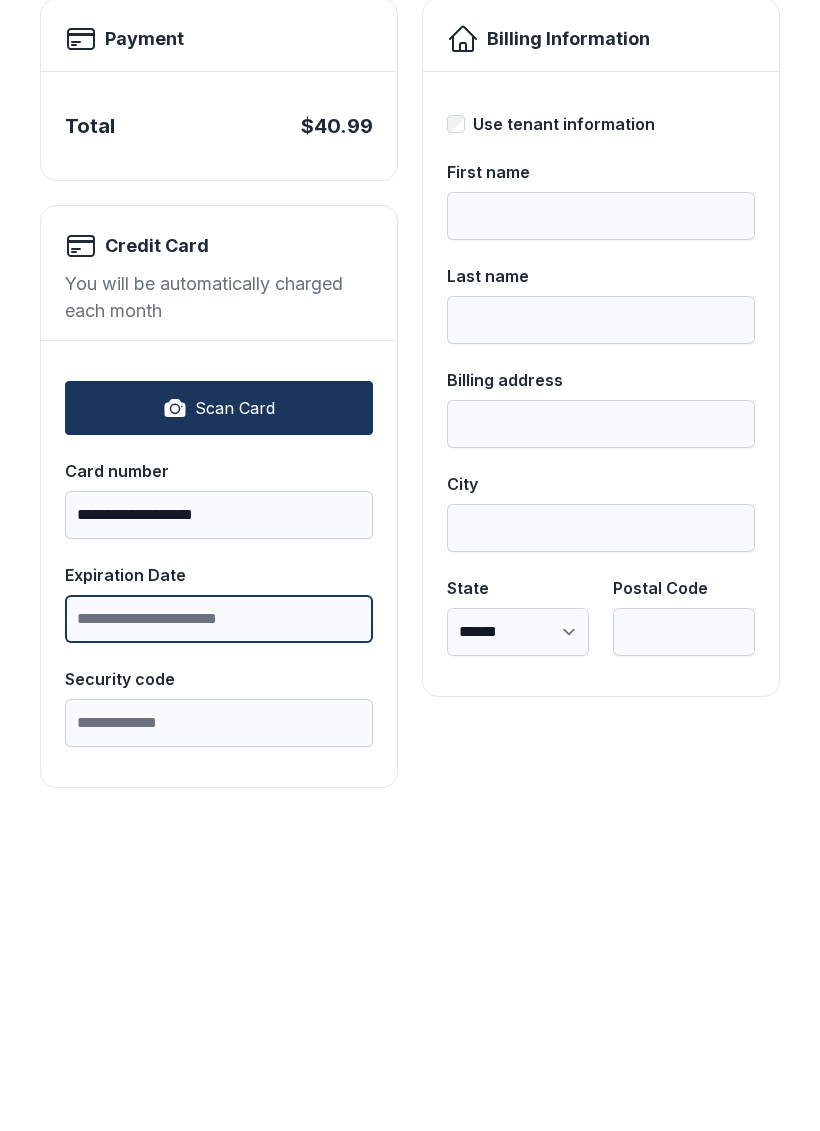 click on "Expiration Date" at bounding box center [219, 931] 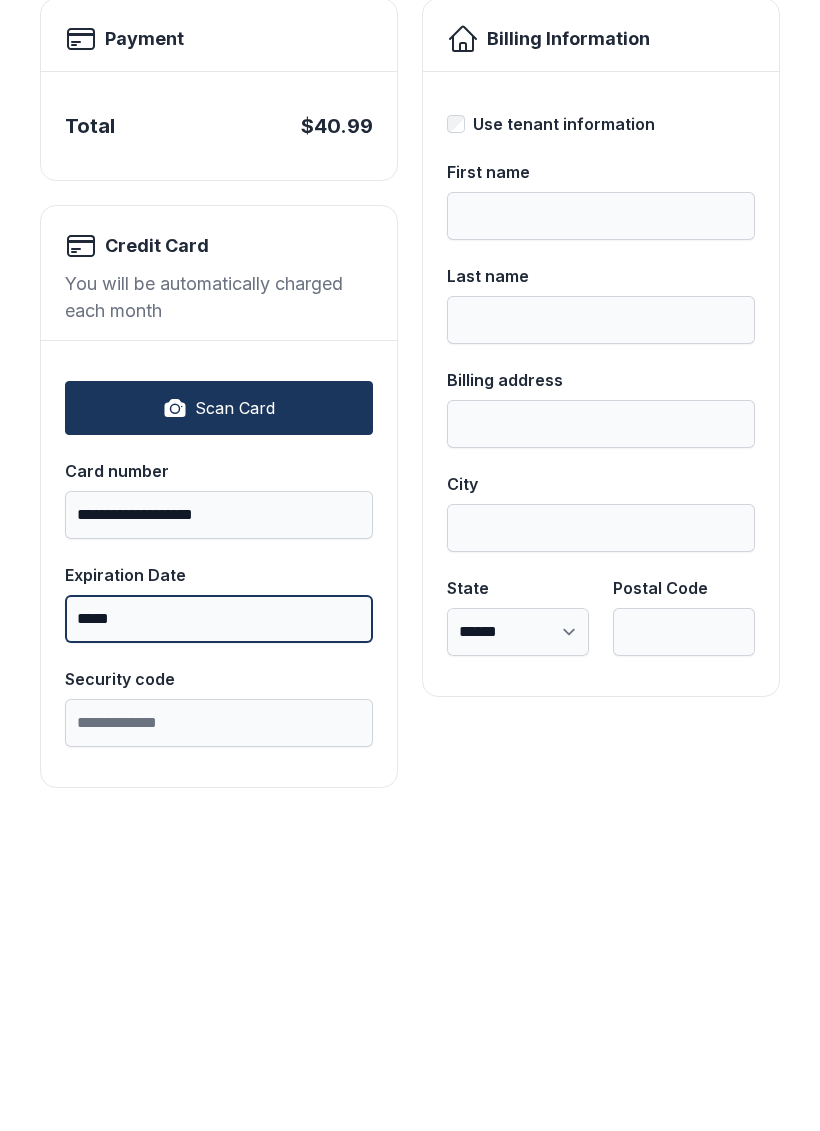 type on "*****" 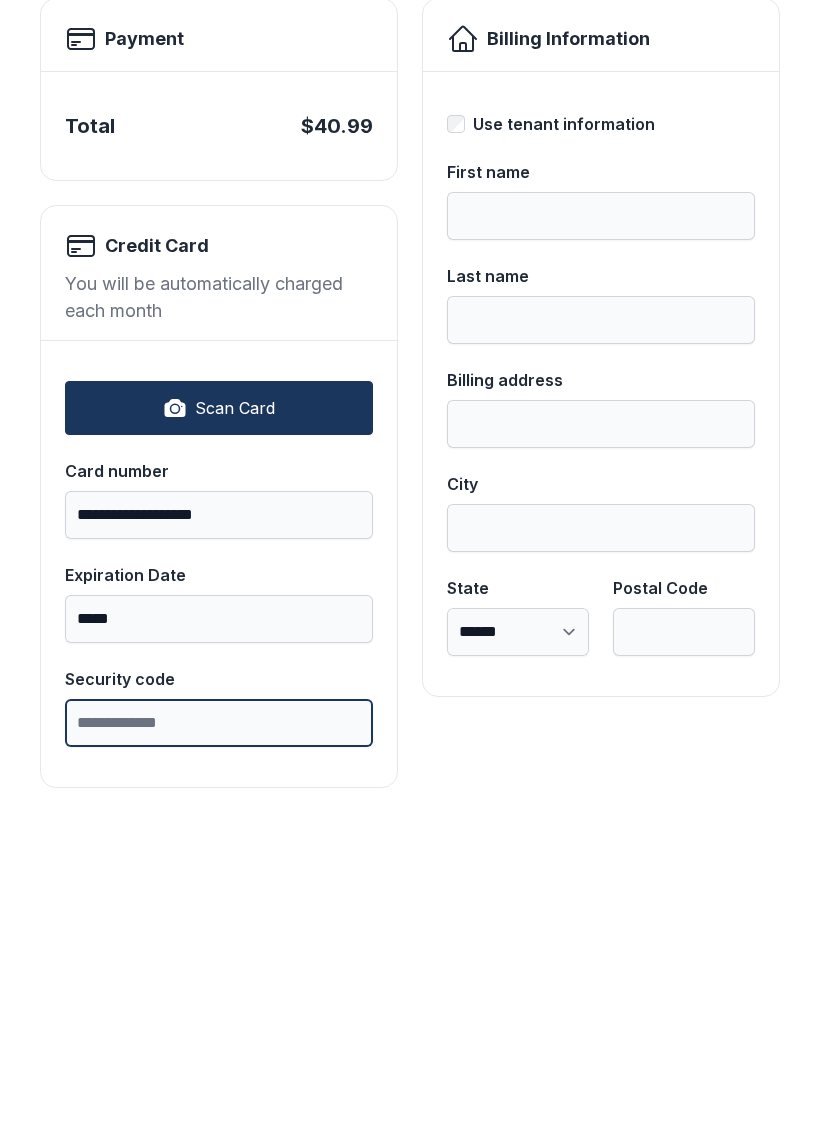 click on "Security code" at bounding box center (219, 1035) 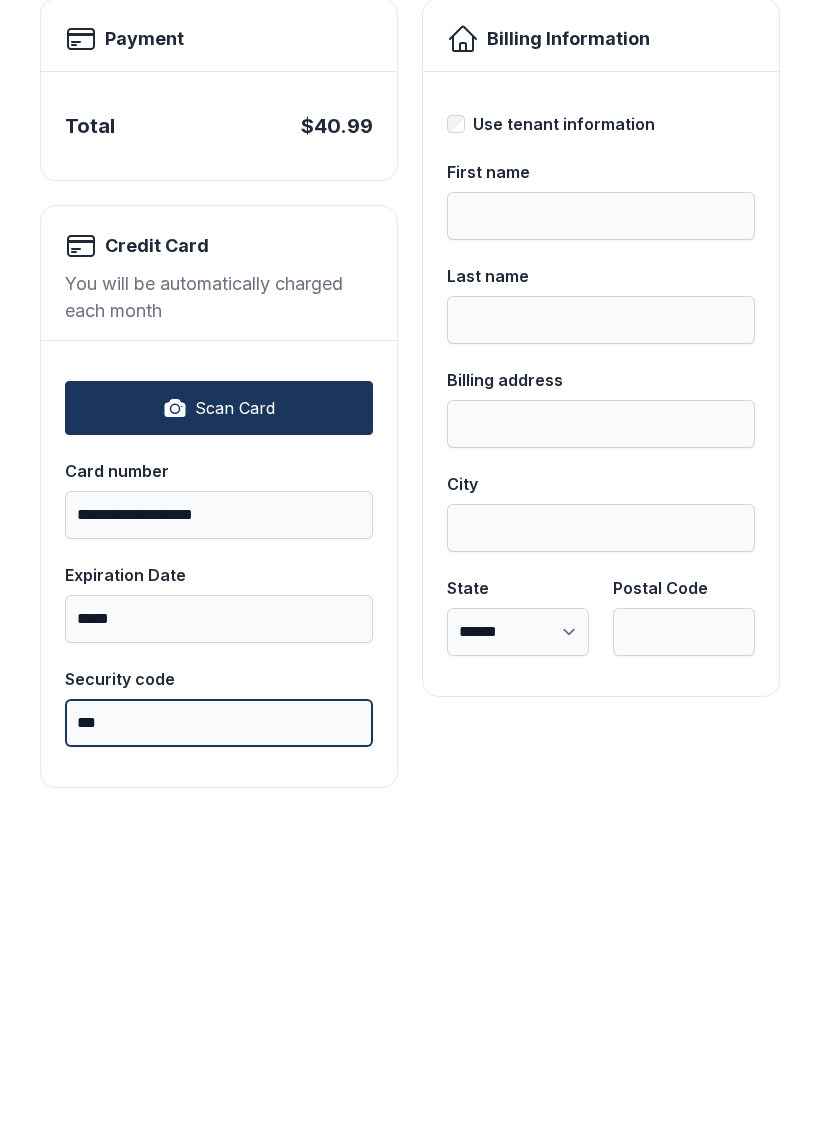 type on "***" 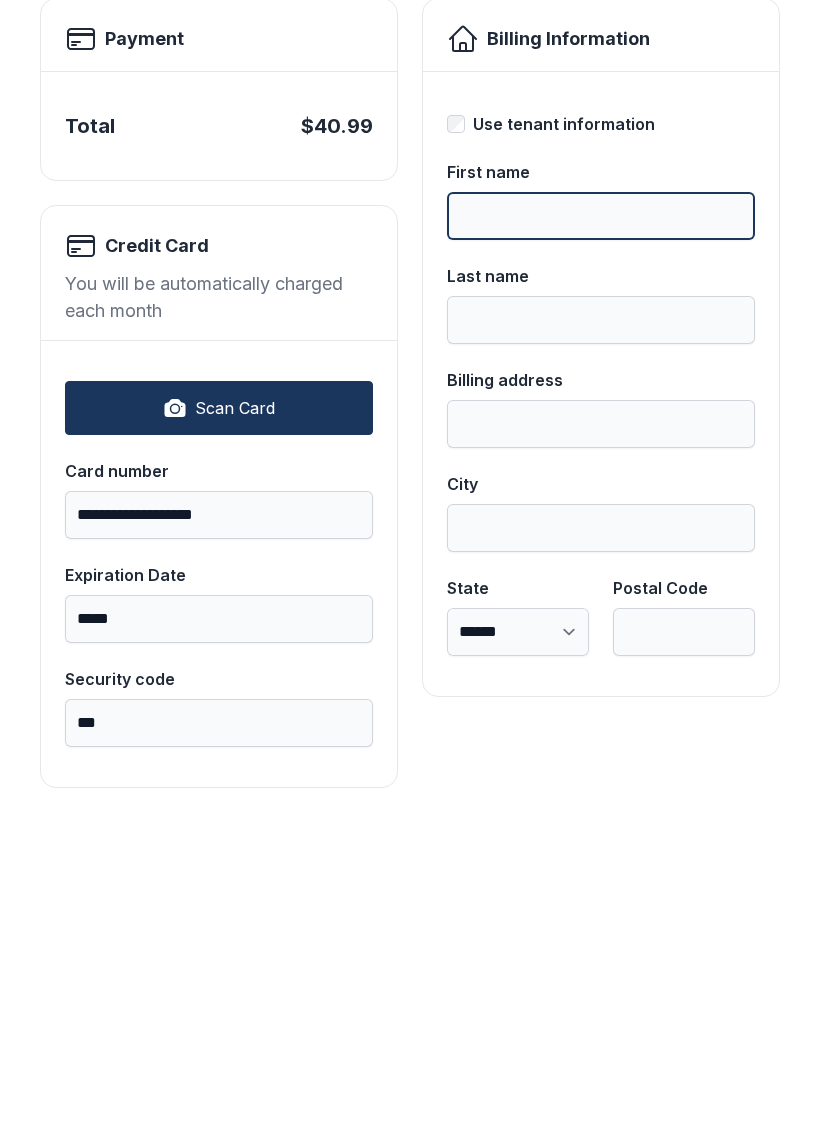 click on "First name" at bounding box center (601, 528) 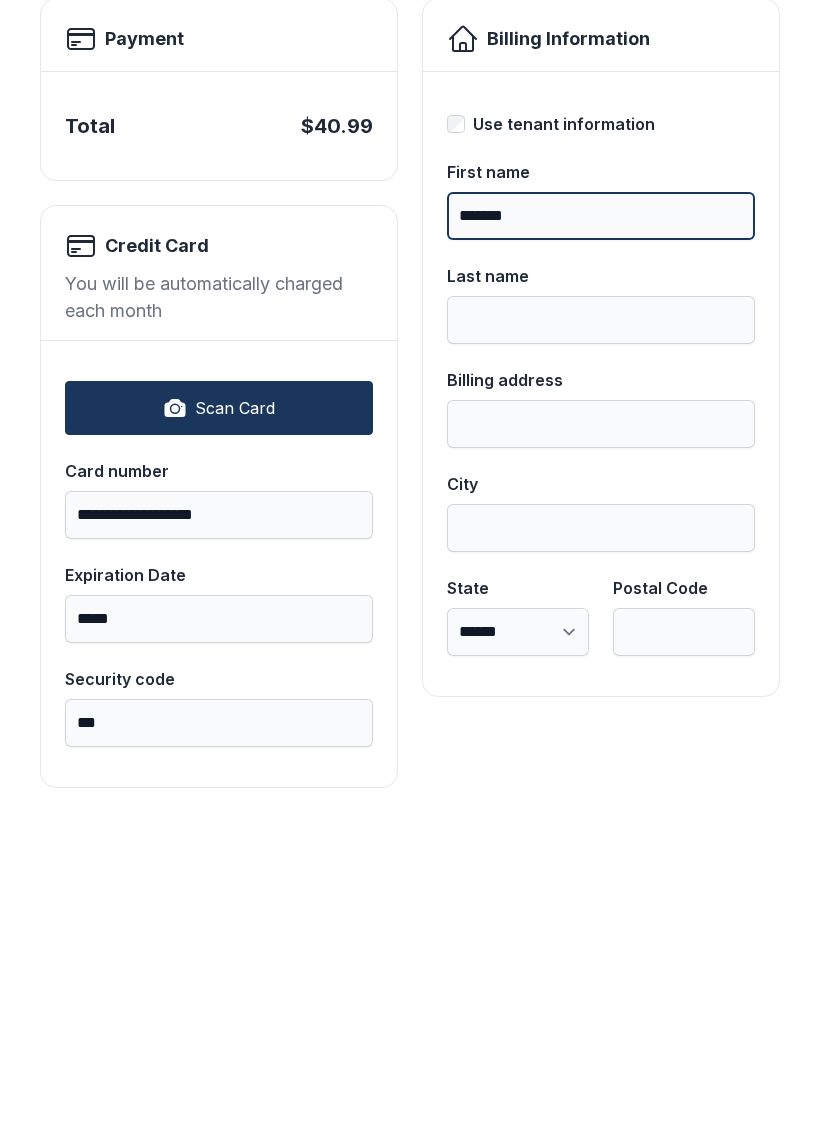 type on "*******" 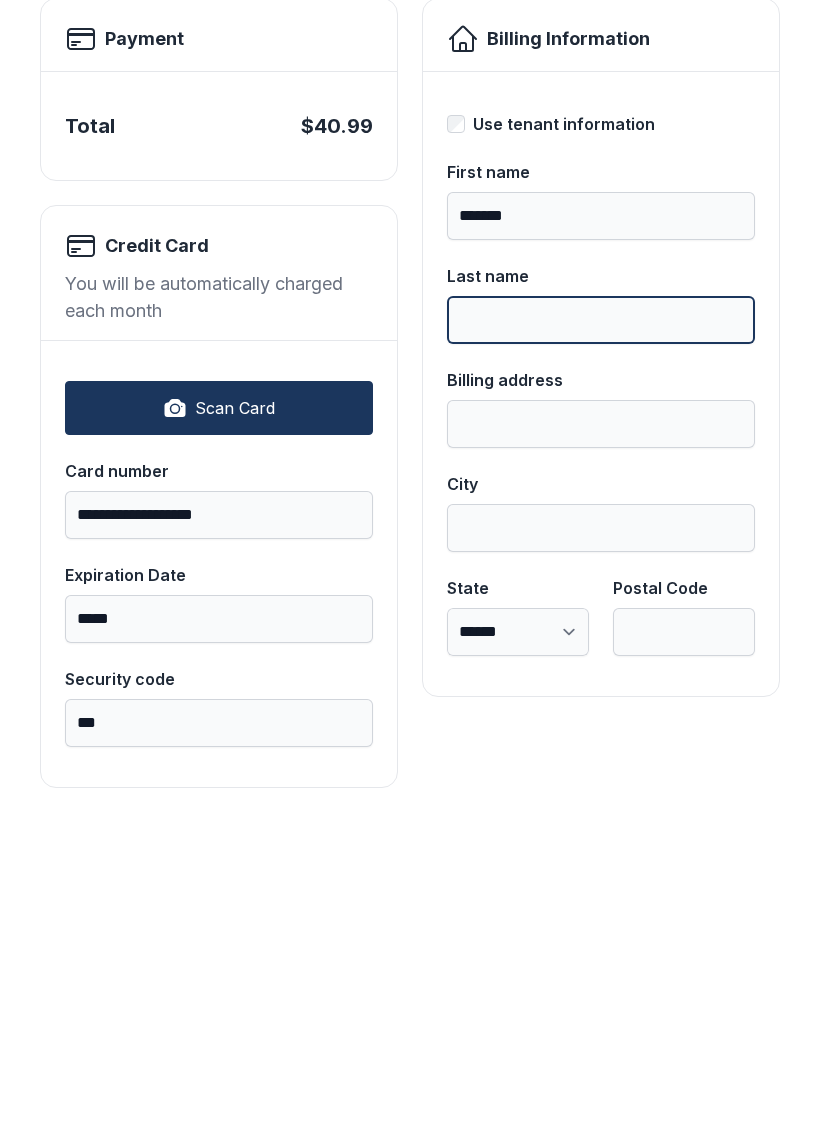 click on "Last name" at bounding box center (601, 632) 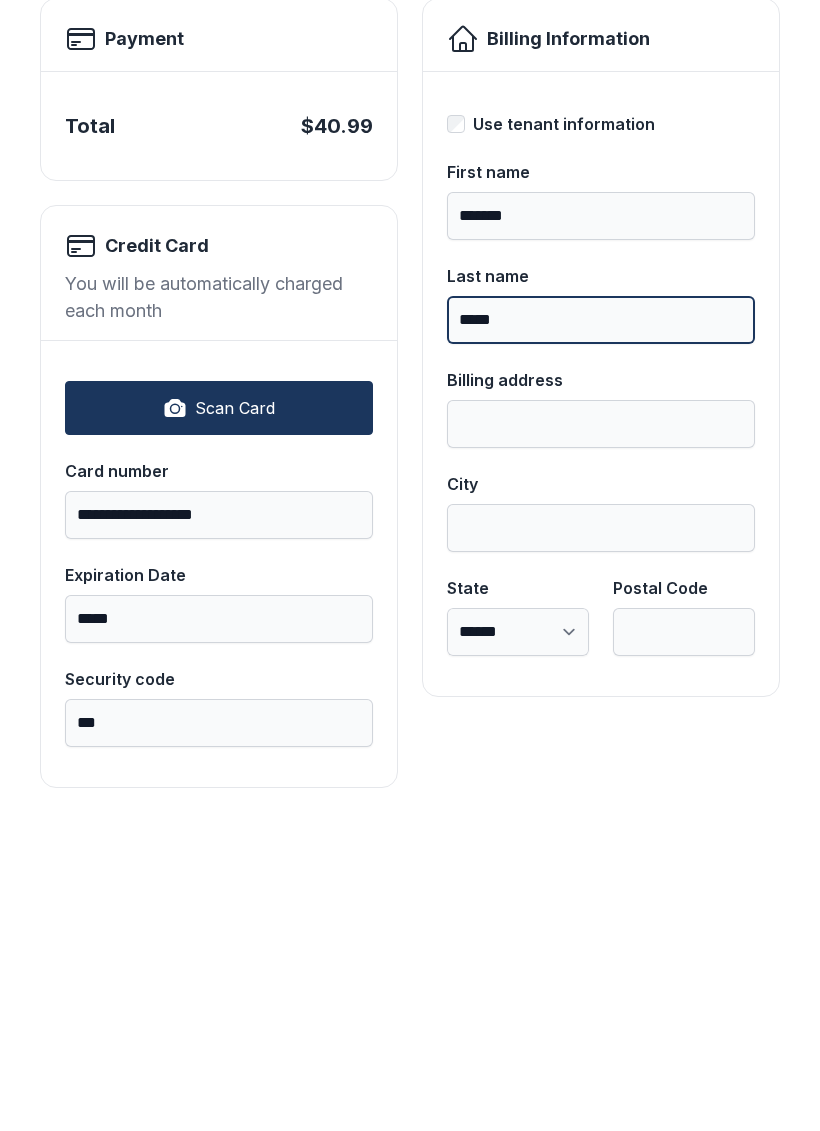 type on "*****" 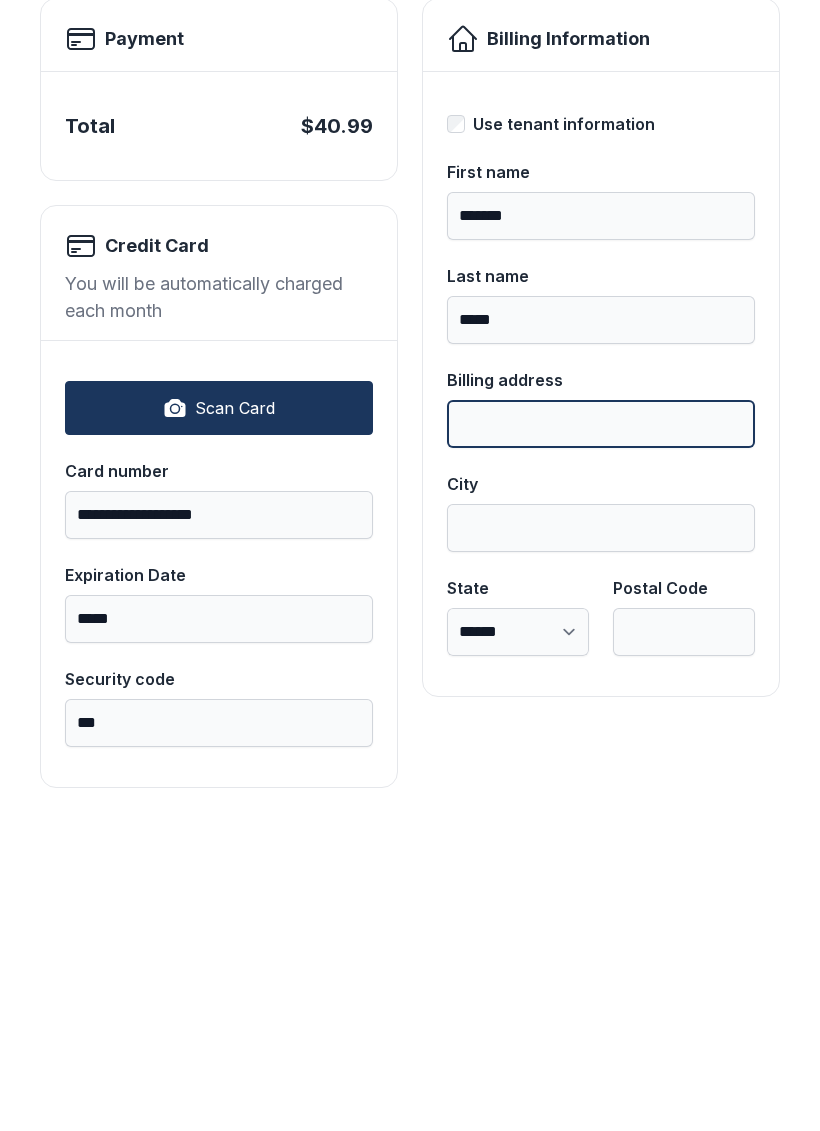 click on "Billing address" at bounding box center (601, 736) 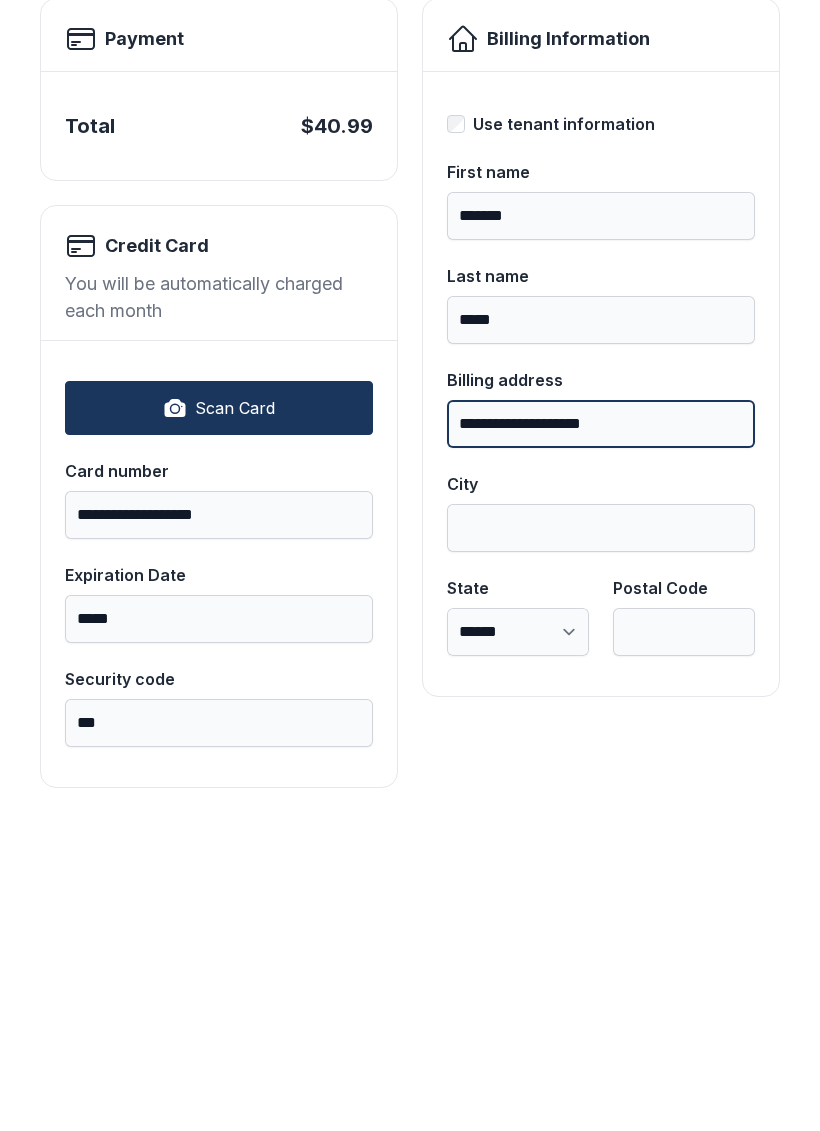 type on "**********" 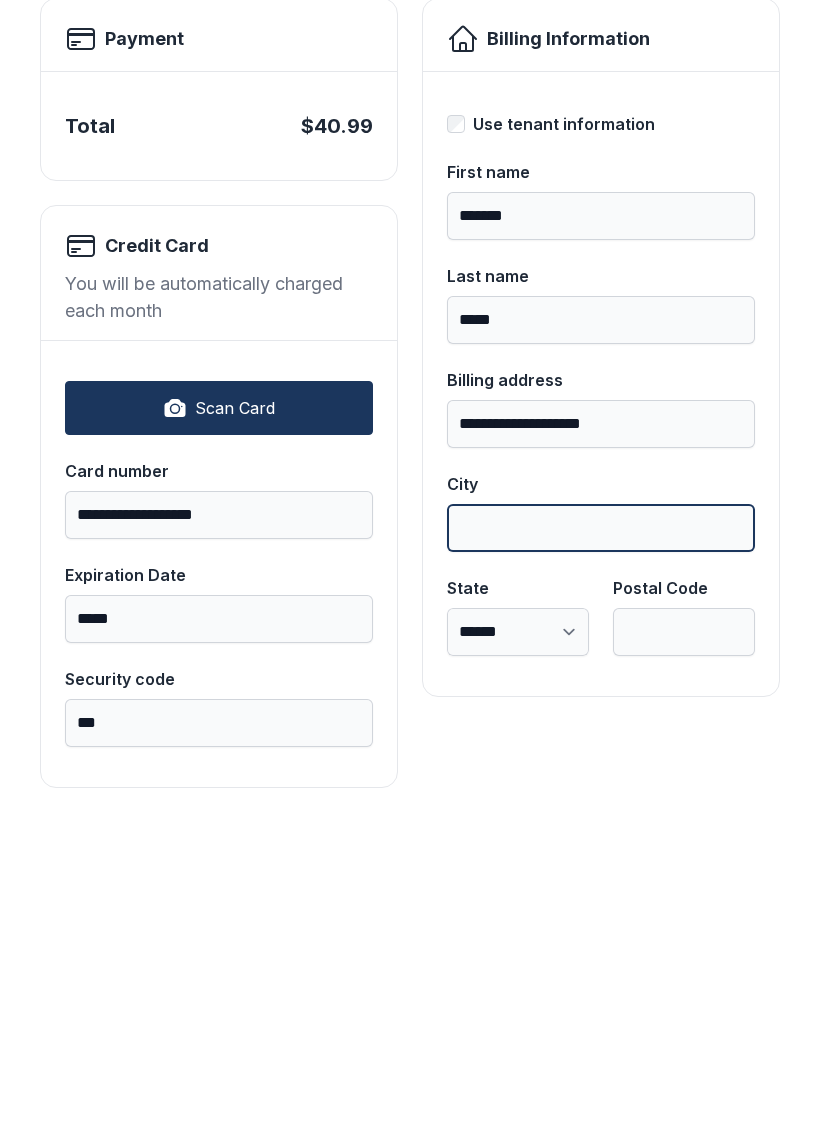 click on "City" at bounding box center [601, 840] 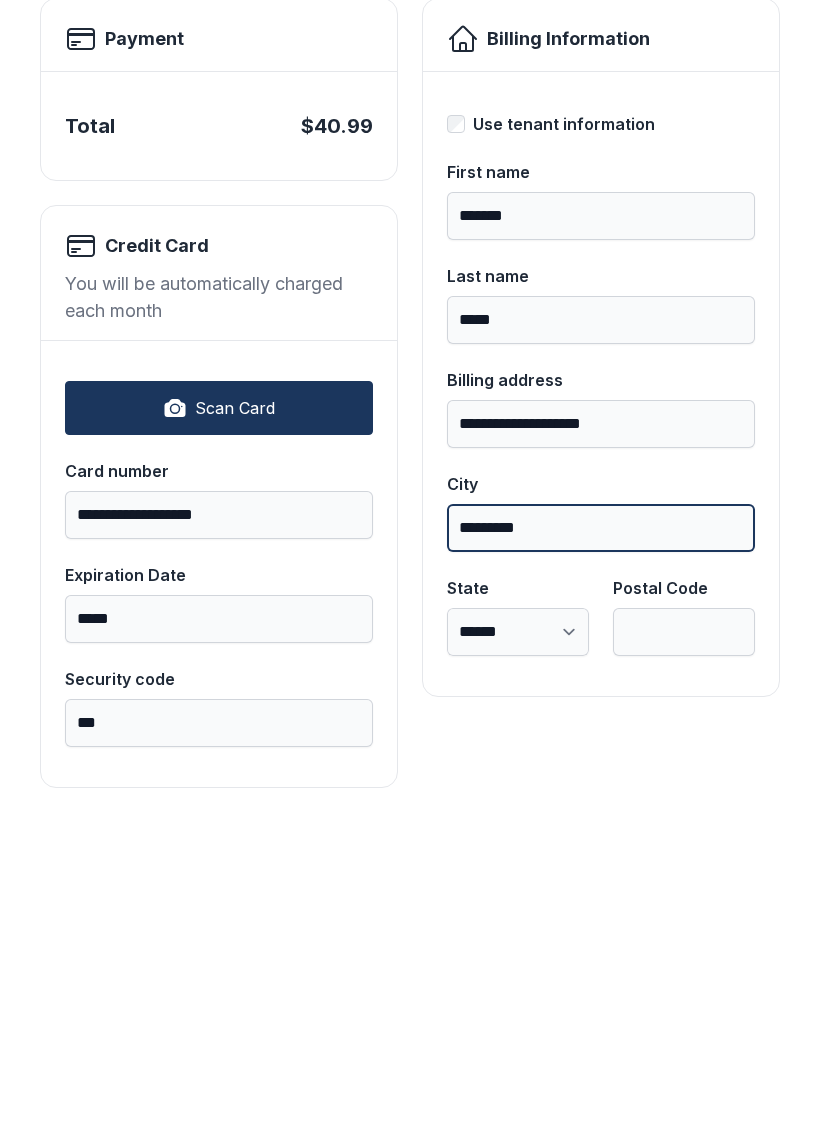 type on "*********" 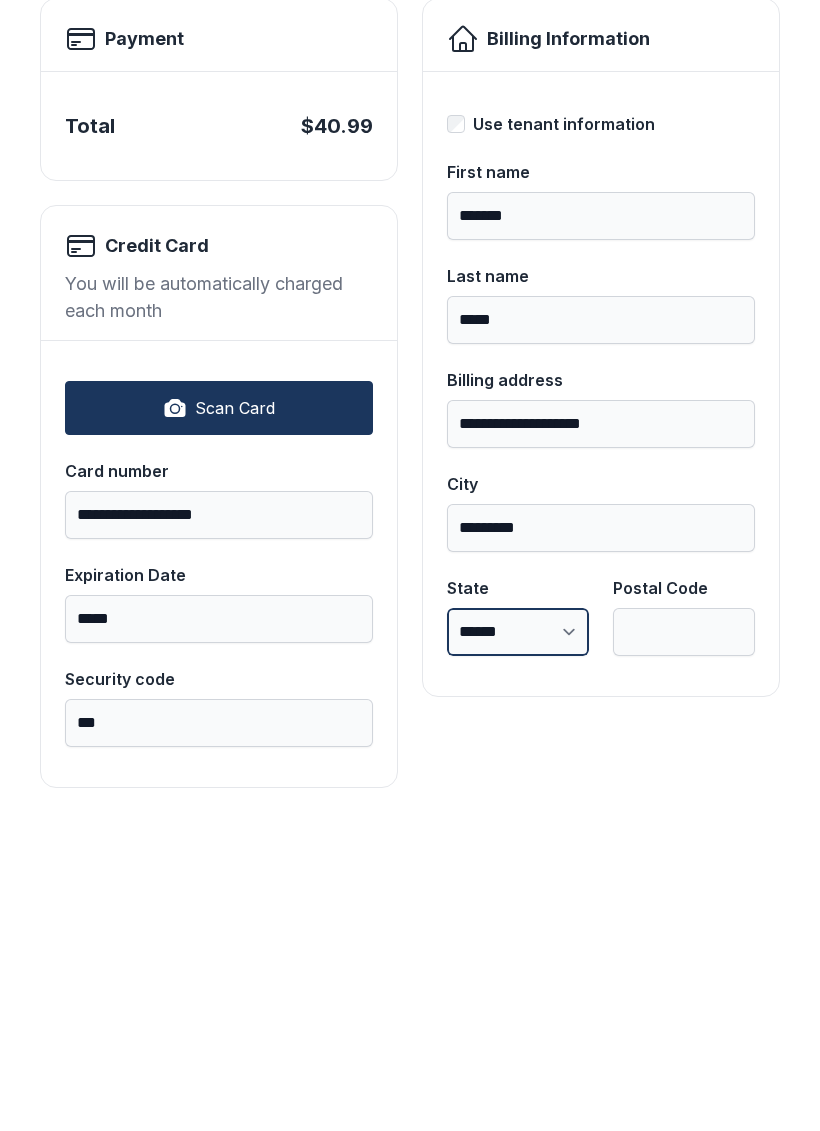 click on "**********" at bounding box center (518, 944) 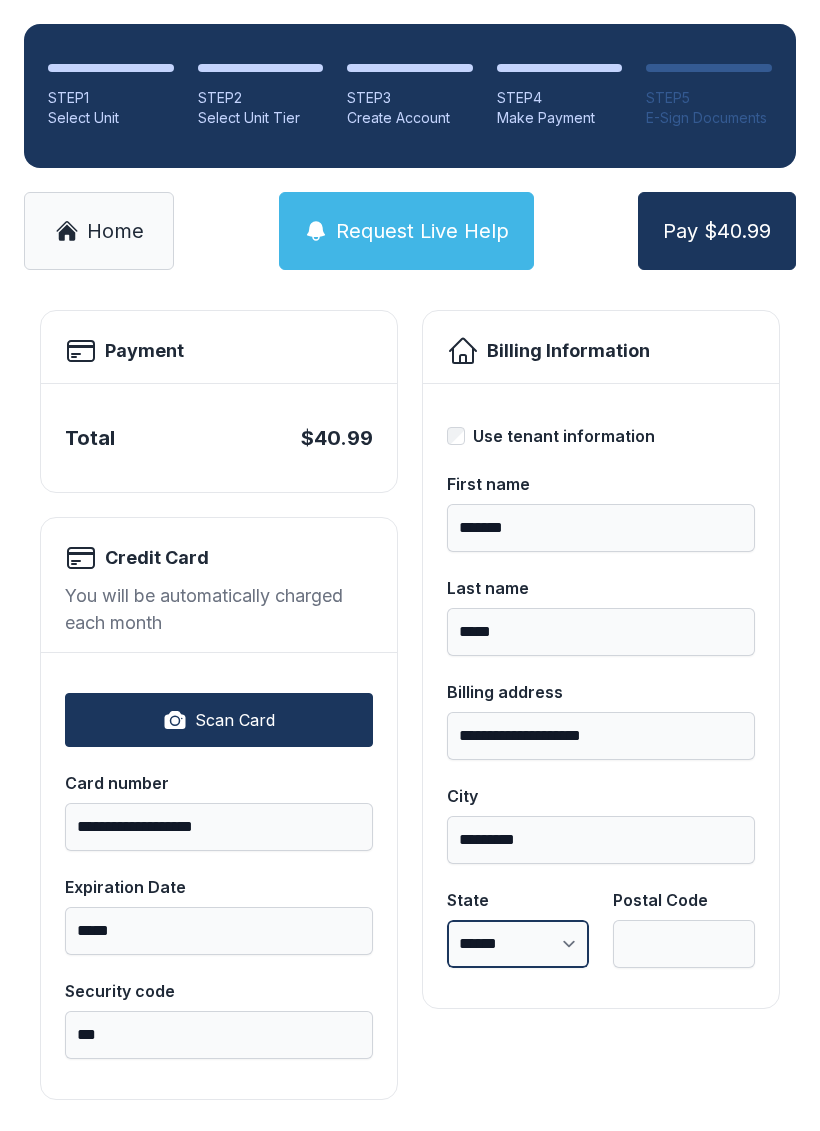 select on "**" 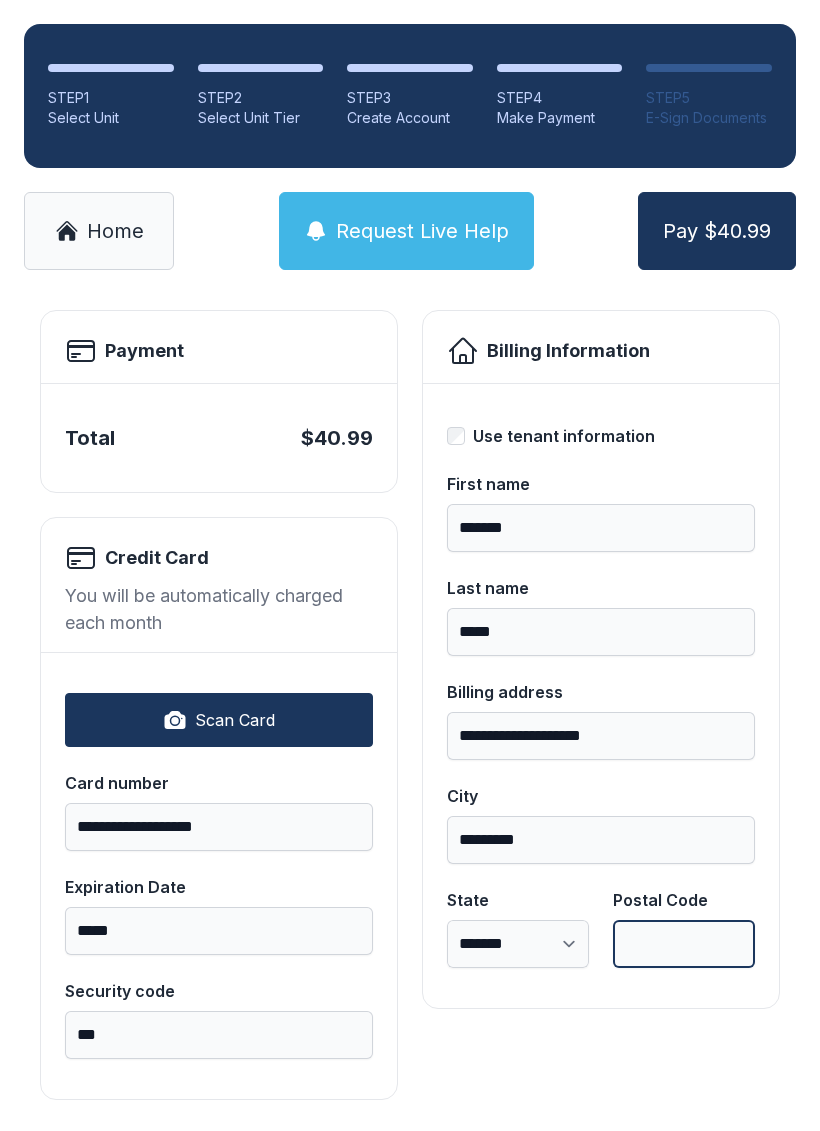 click on "Postal Code" at bounding box center (684, 944) 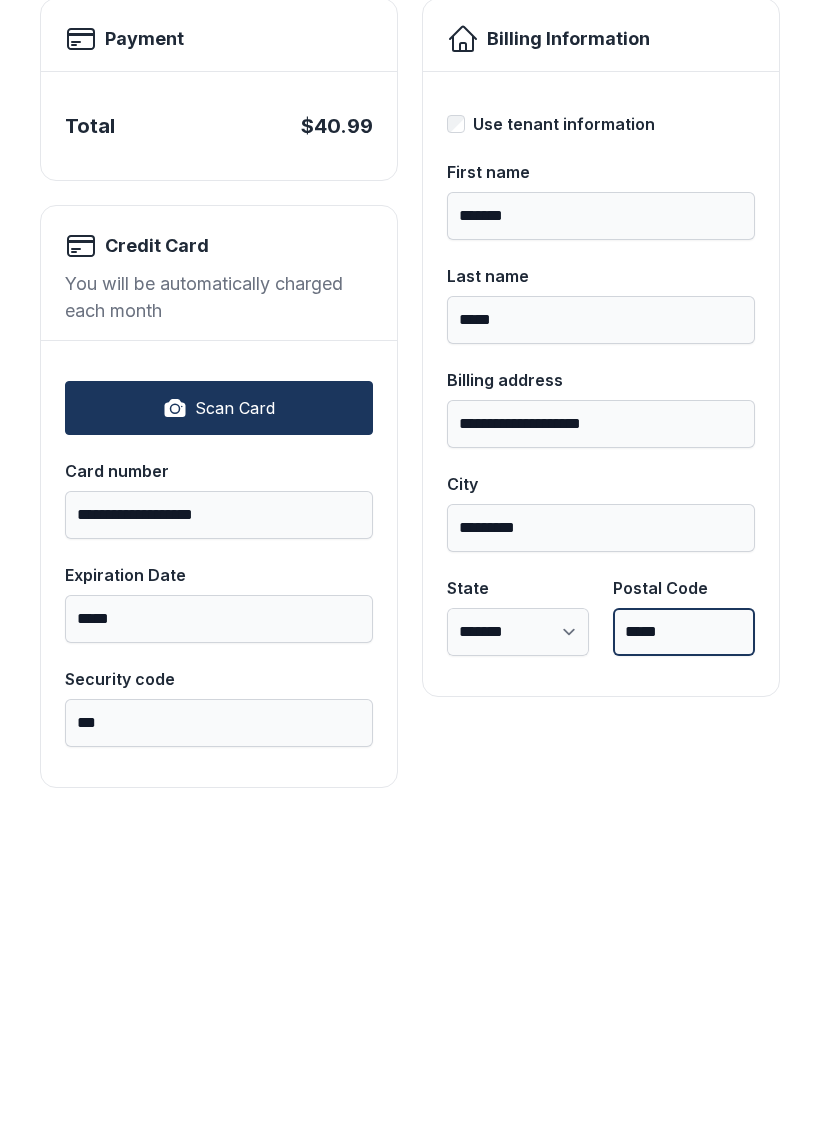 type on "*****" 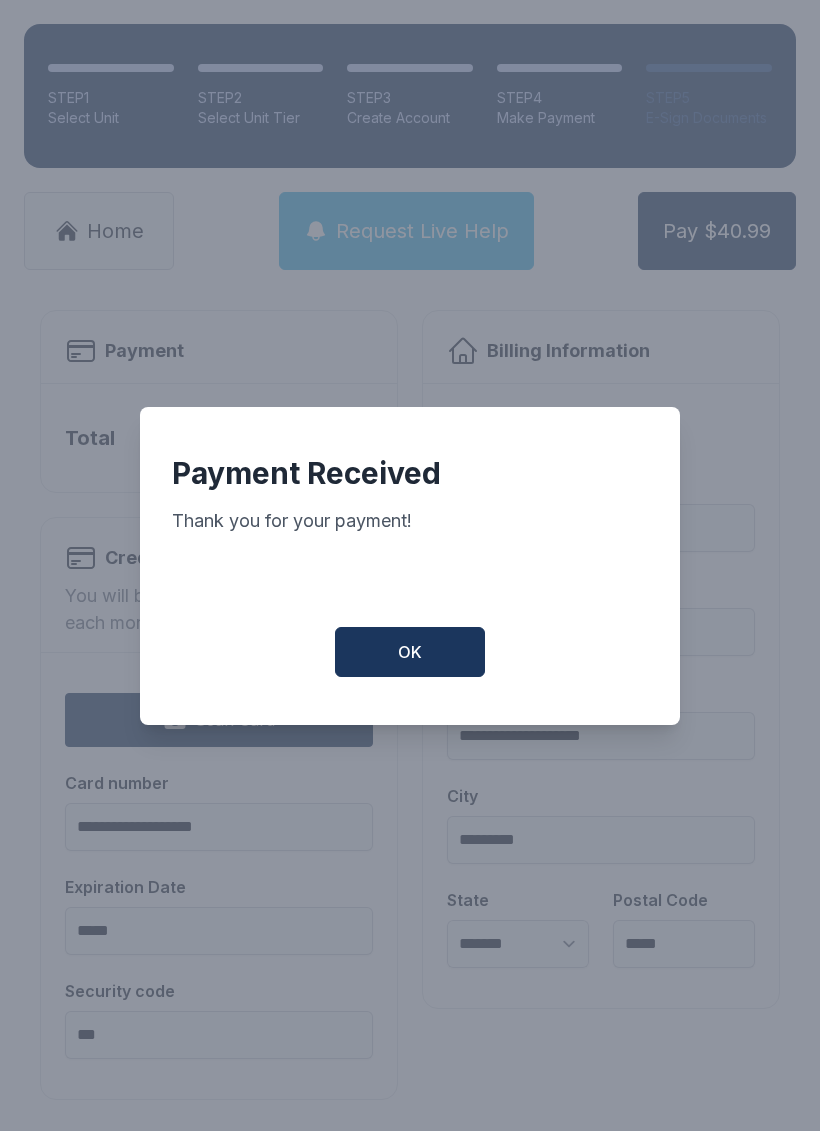 click on "OK" at bounding box center (410, 652) 